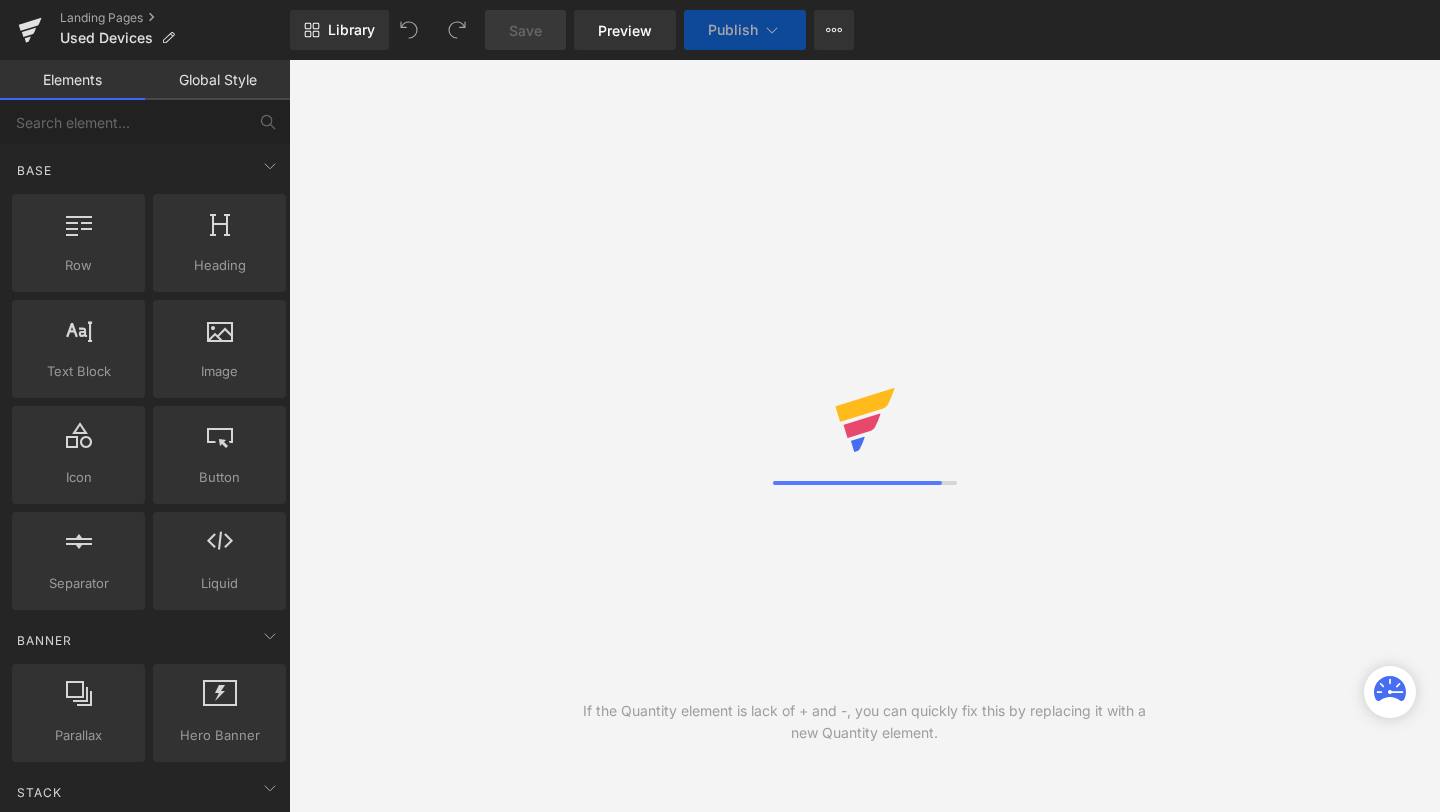 scroll, scrollTop: 0, scrollLeft: 0, axis: both 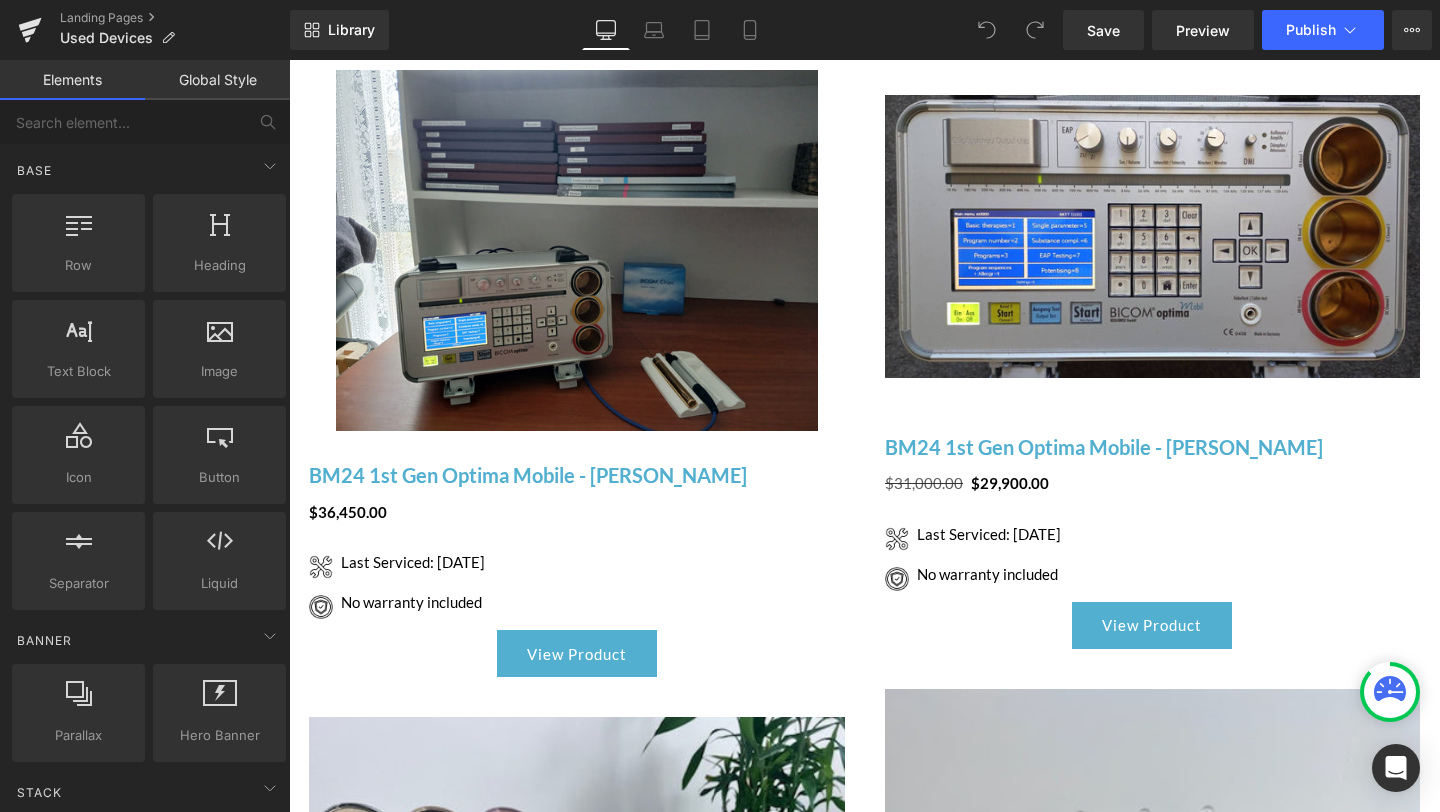 click at bounding box center [577, 250] 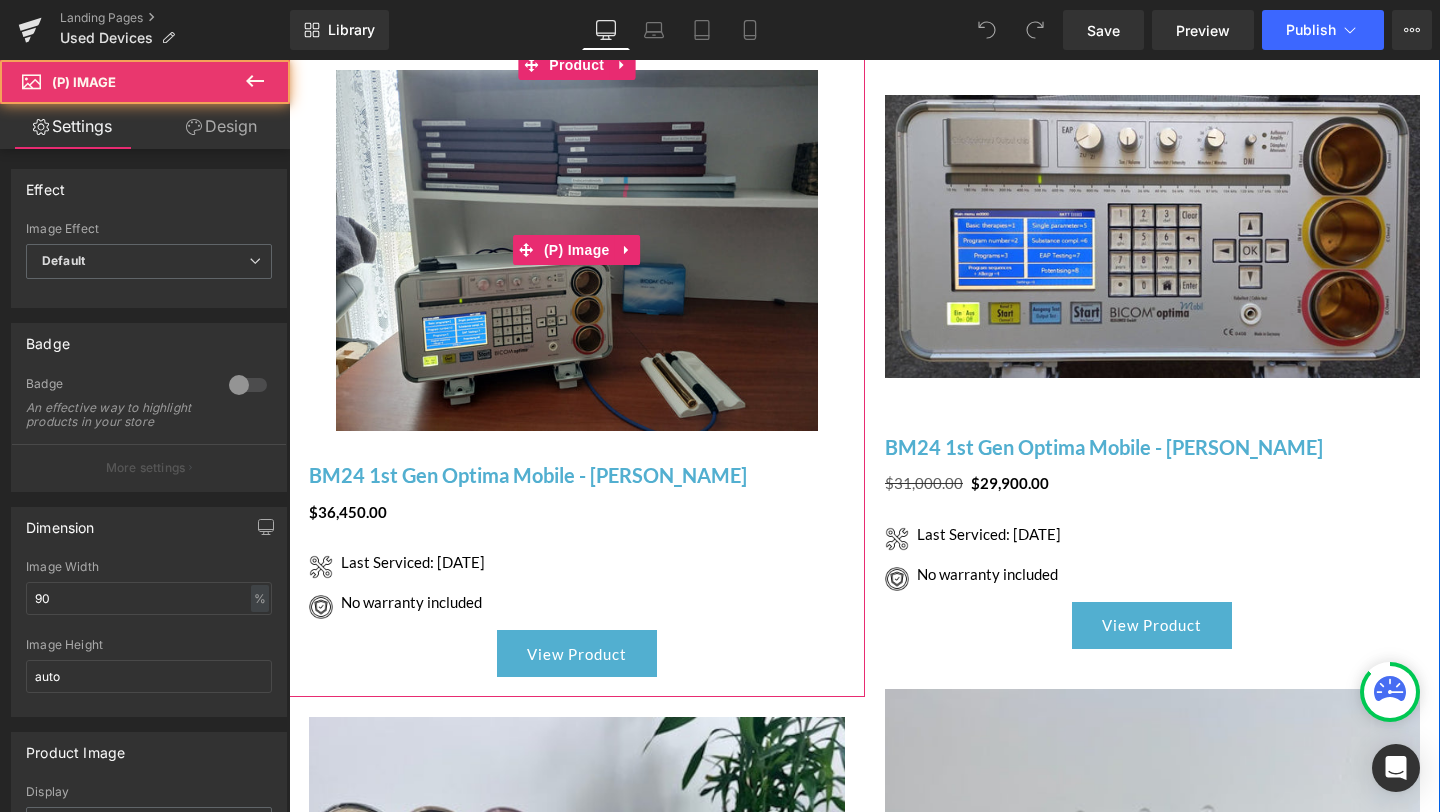 click at bounding box center [577, 250] 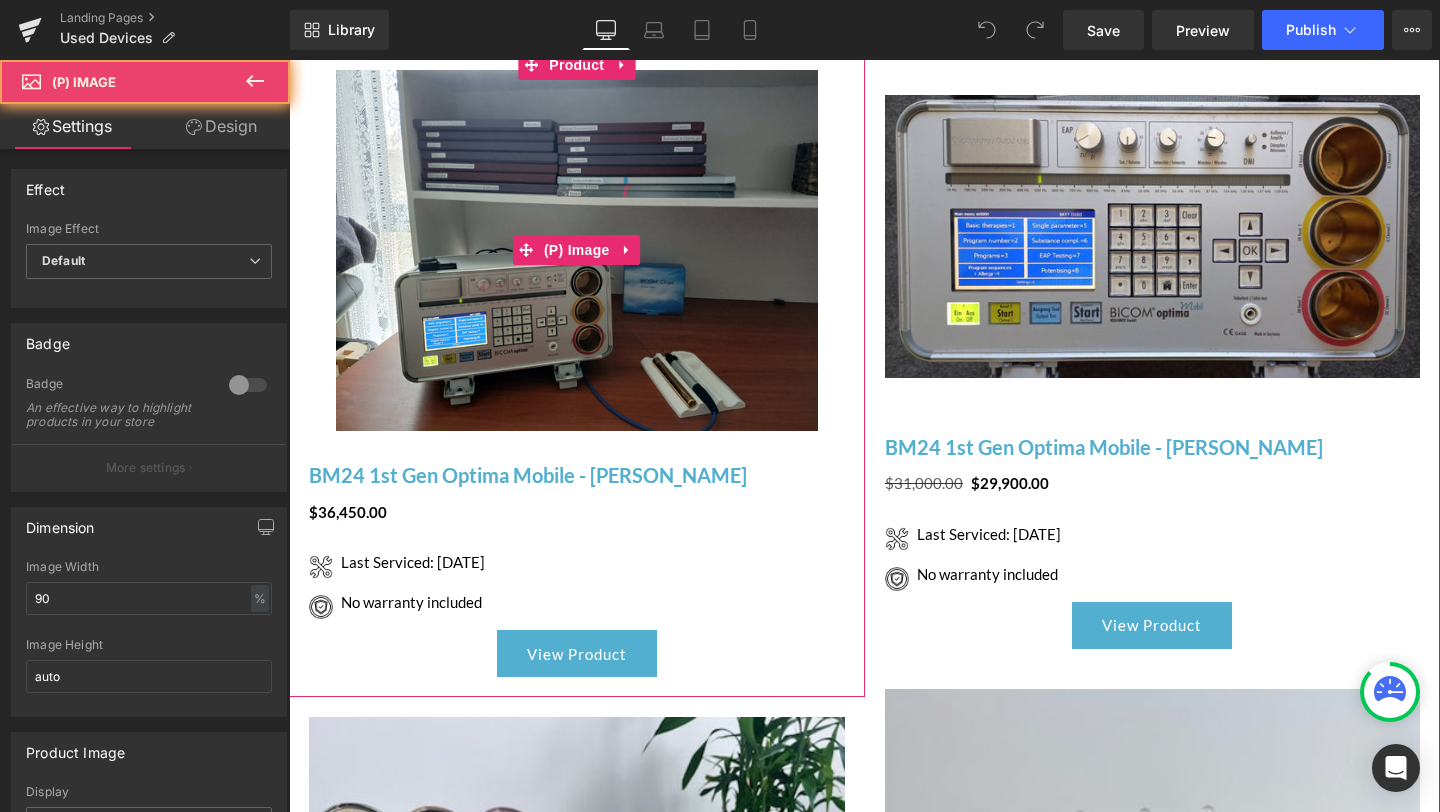 scroll, scrollTop: 1528, scrollLeft: 0, axis: vertical 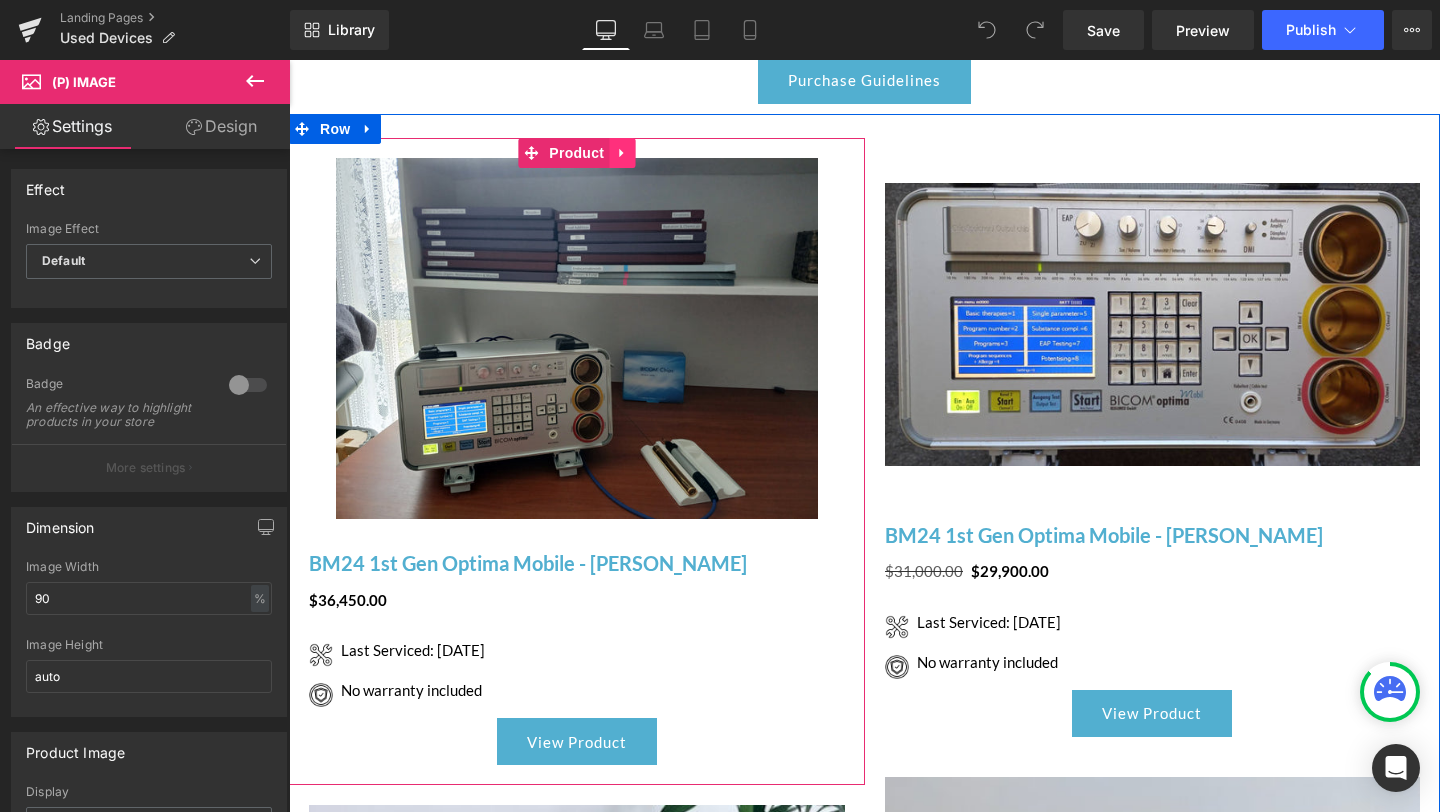 click 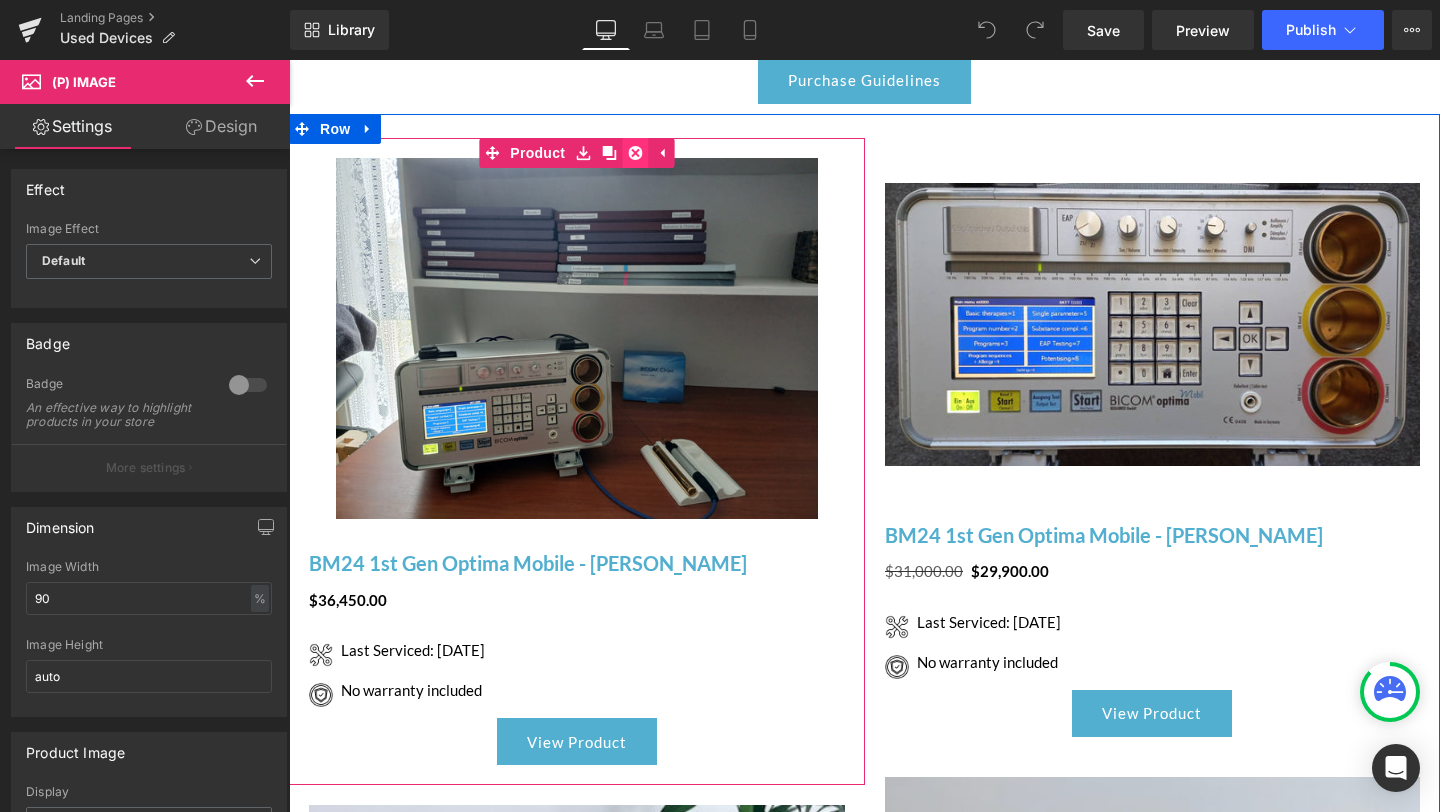 click 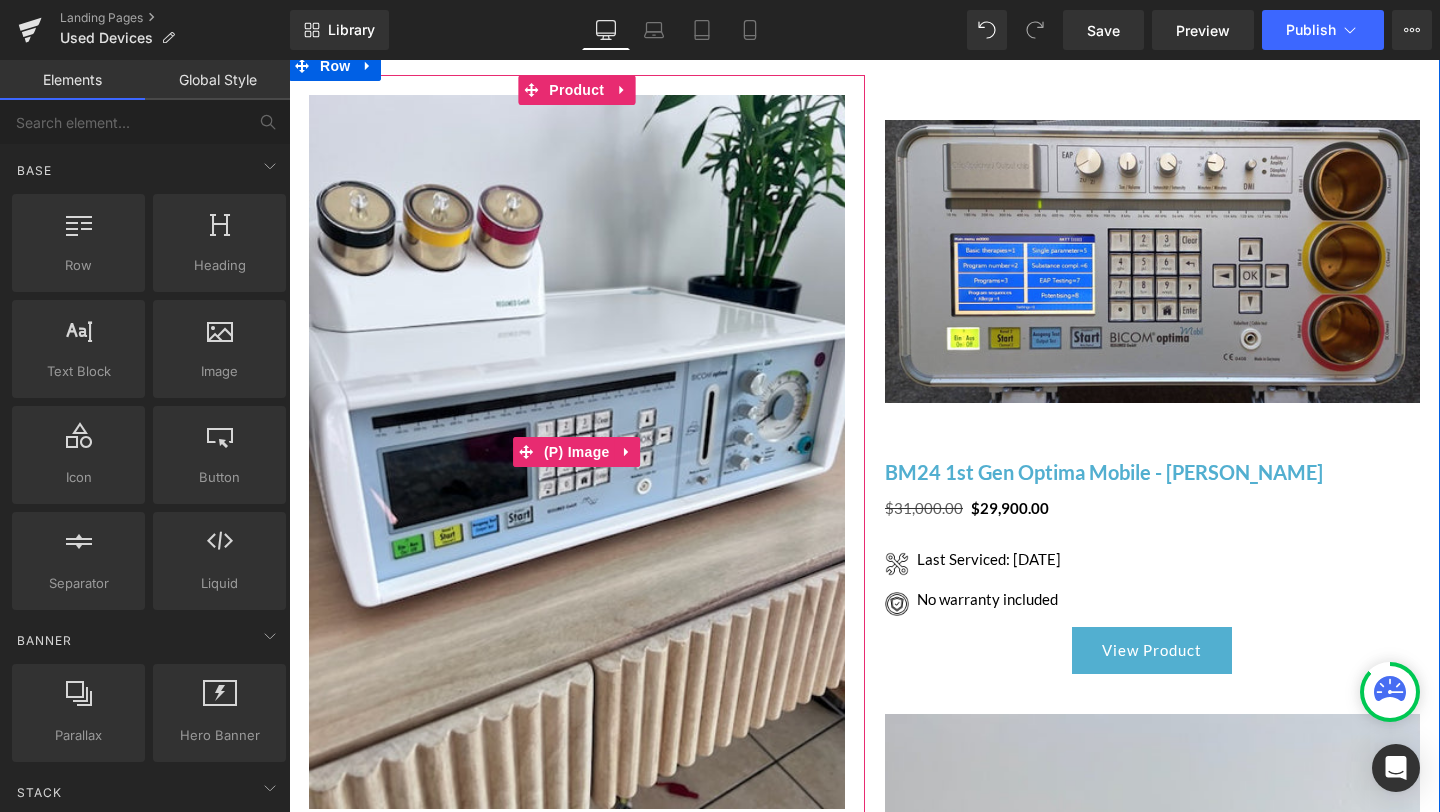 scroll, scrollTop: 1461, scrollLeft: 0, axis: vertical 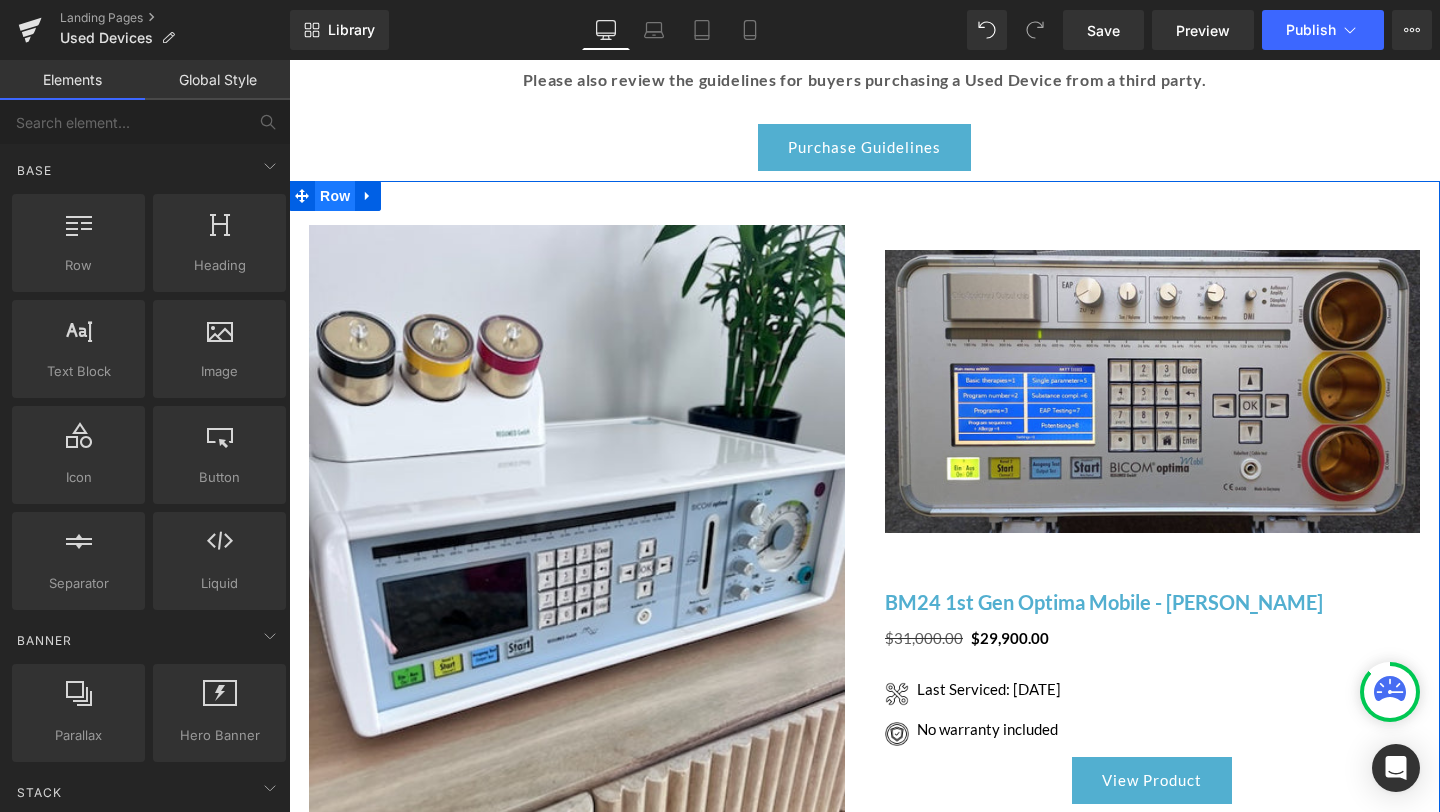 click on "Row" at bounding box center [335, 196] 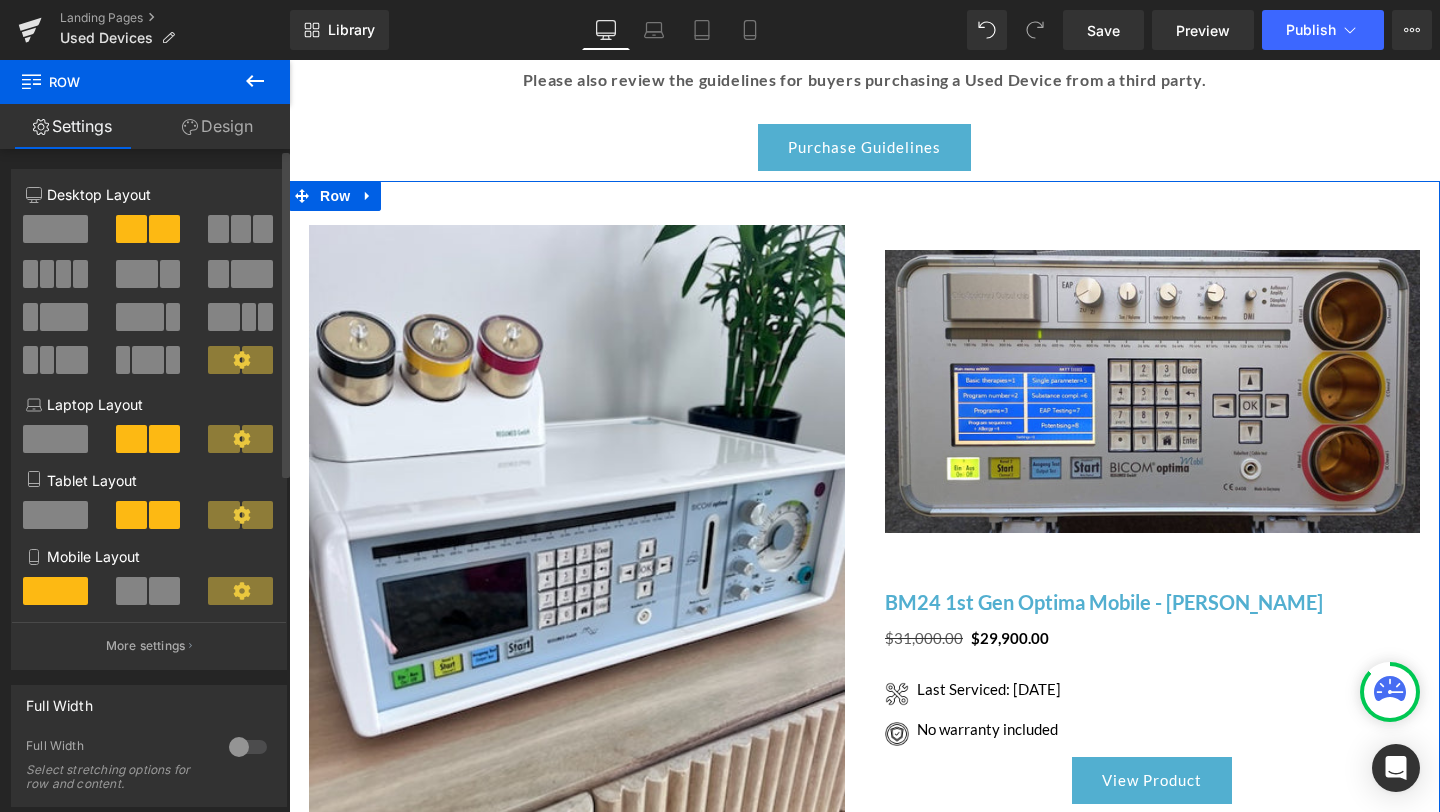 click at bounding box center (241, 229) 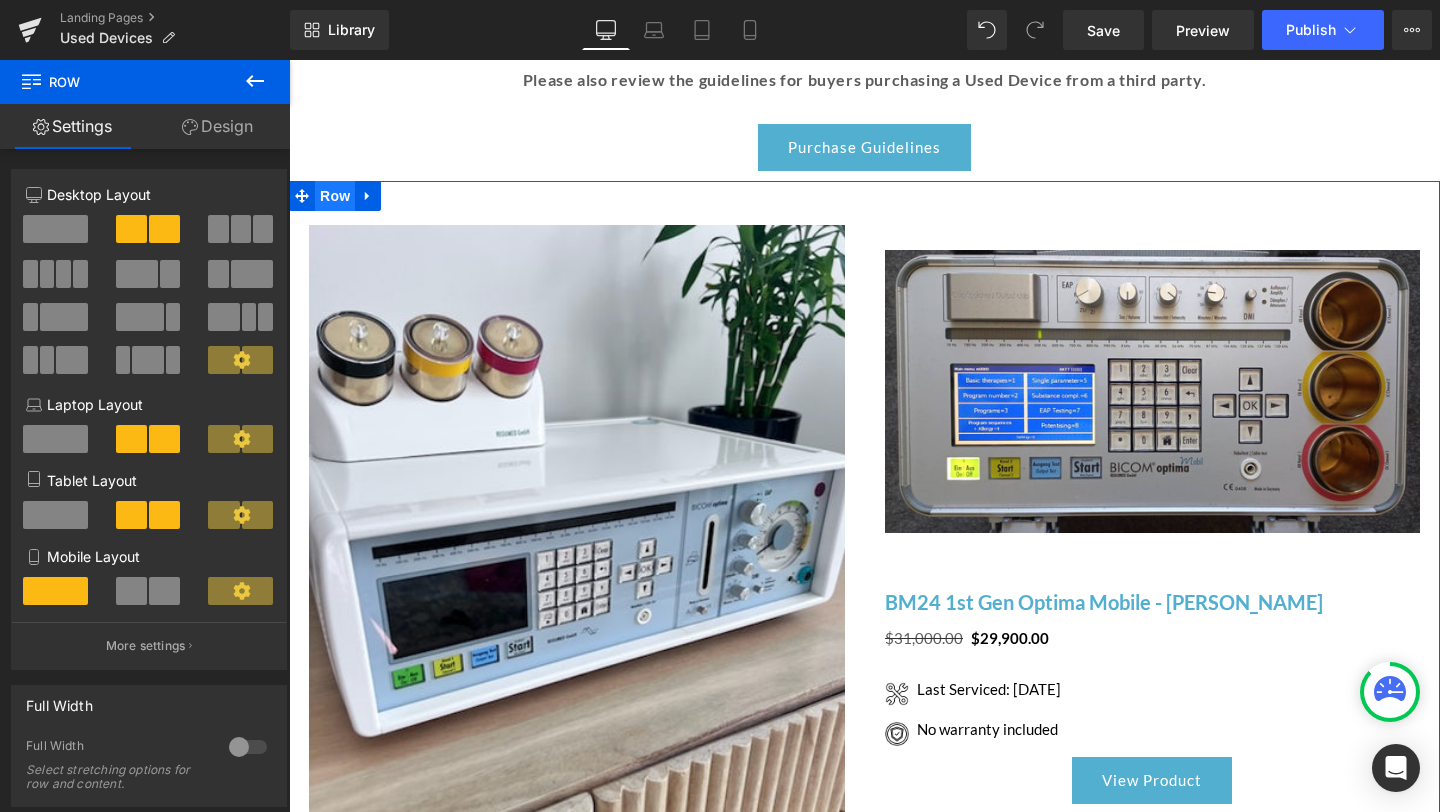 click on "Row" at bounding box center [335, 196] 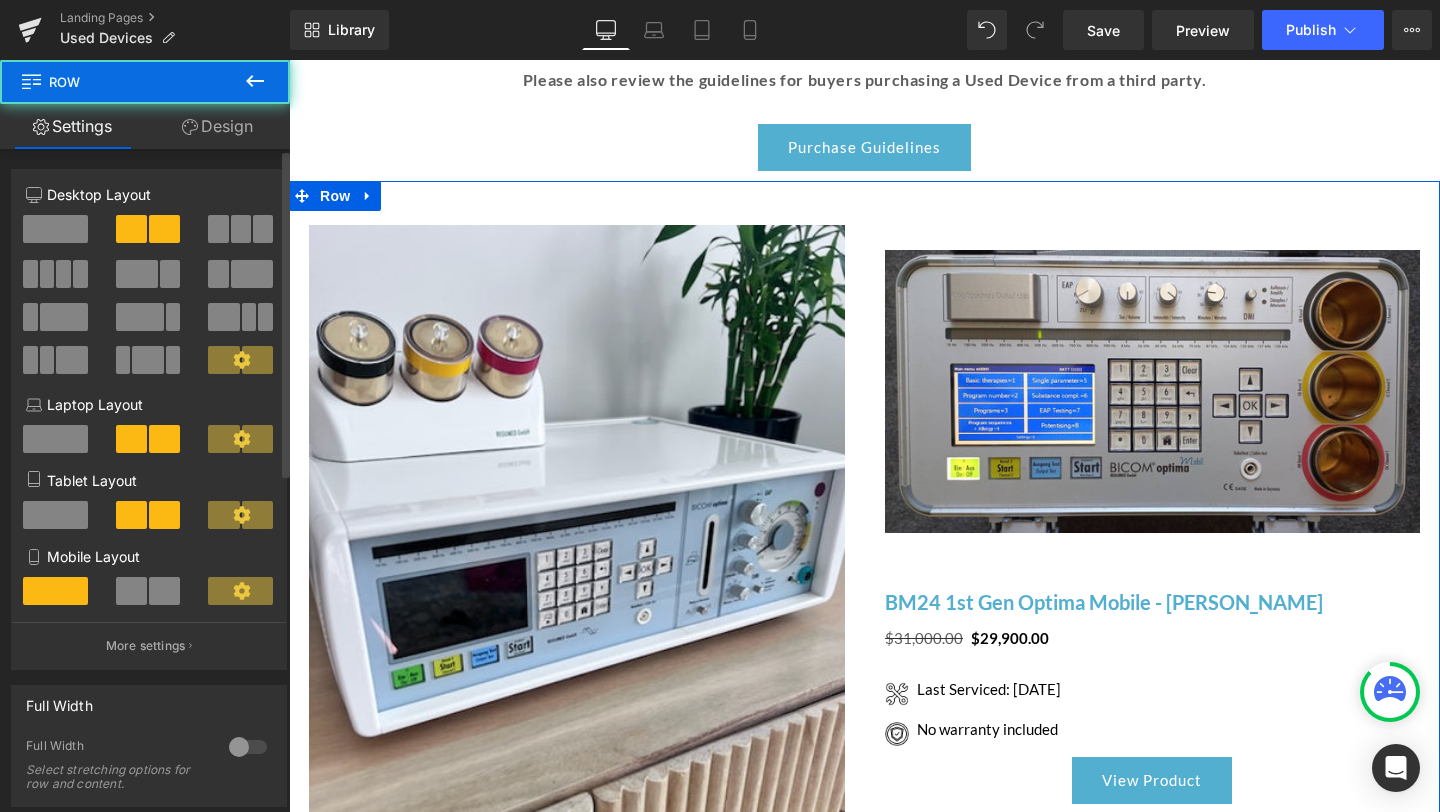 click at bounding box center (241, 229) 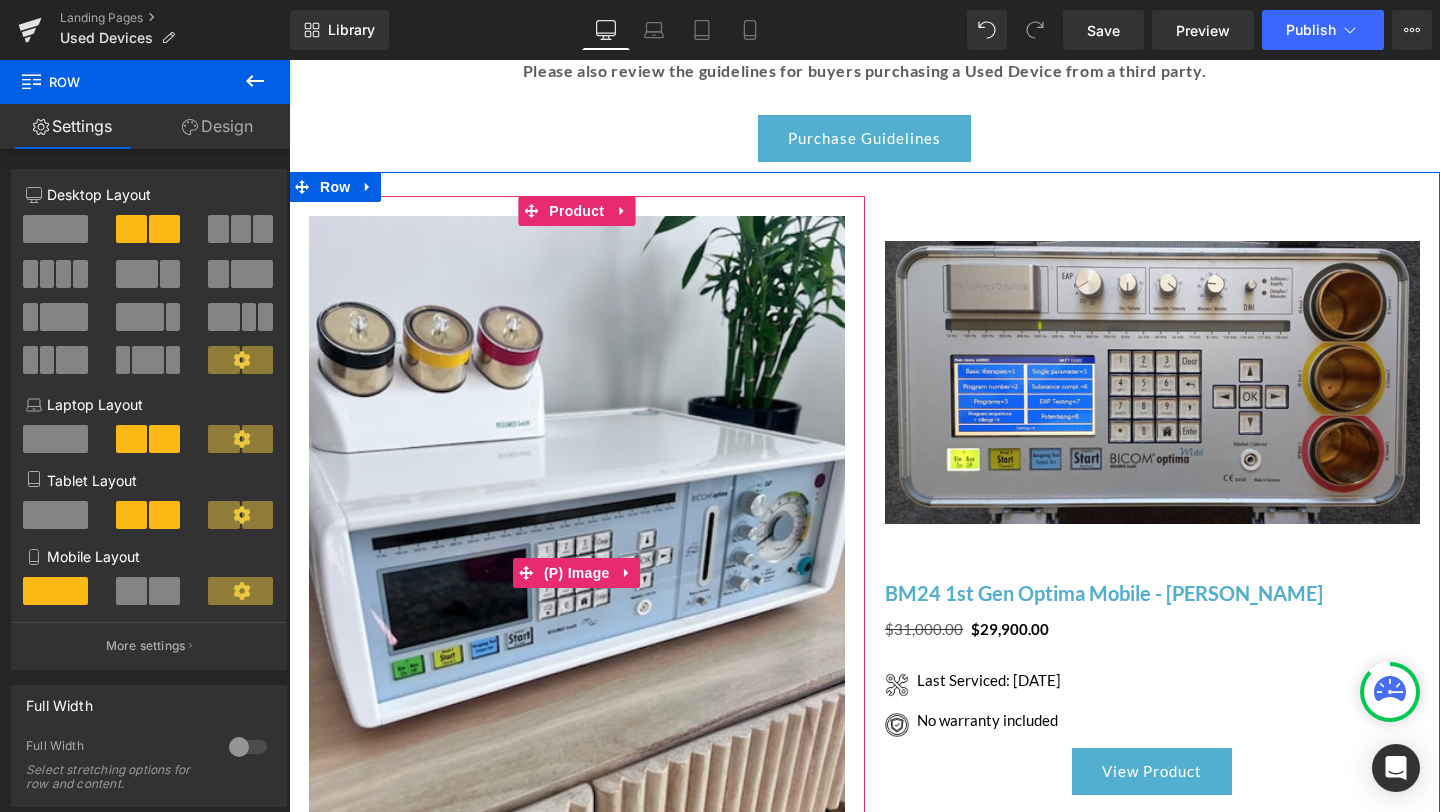 scroll, scrollTop: 1463, scrollLeft: 0, axis: vertical 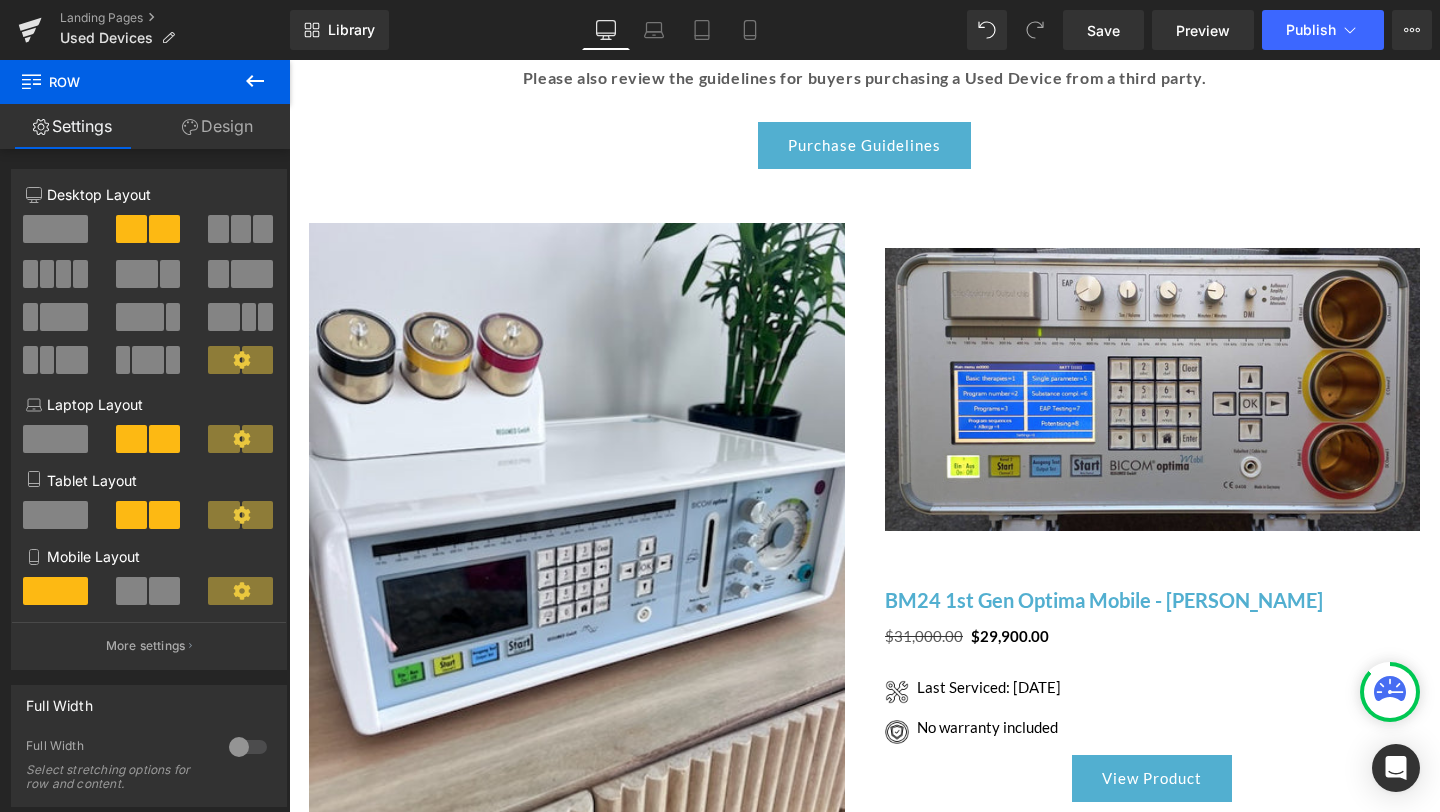 click 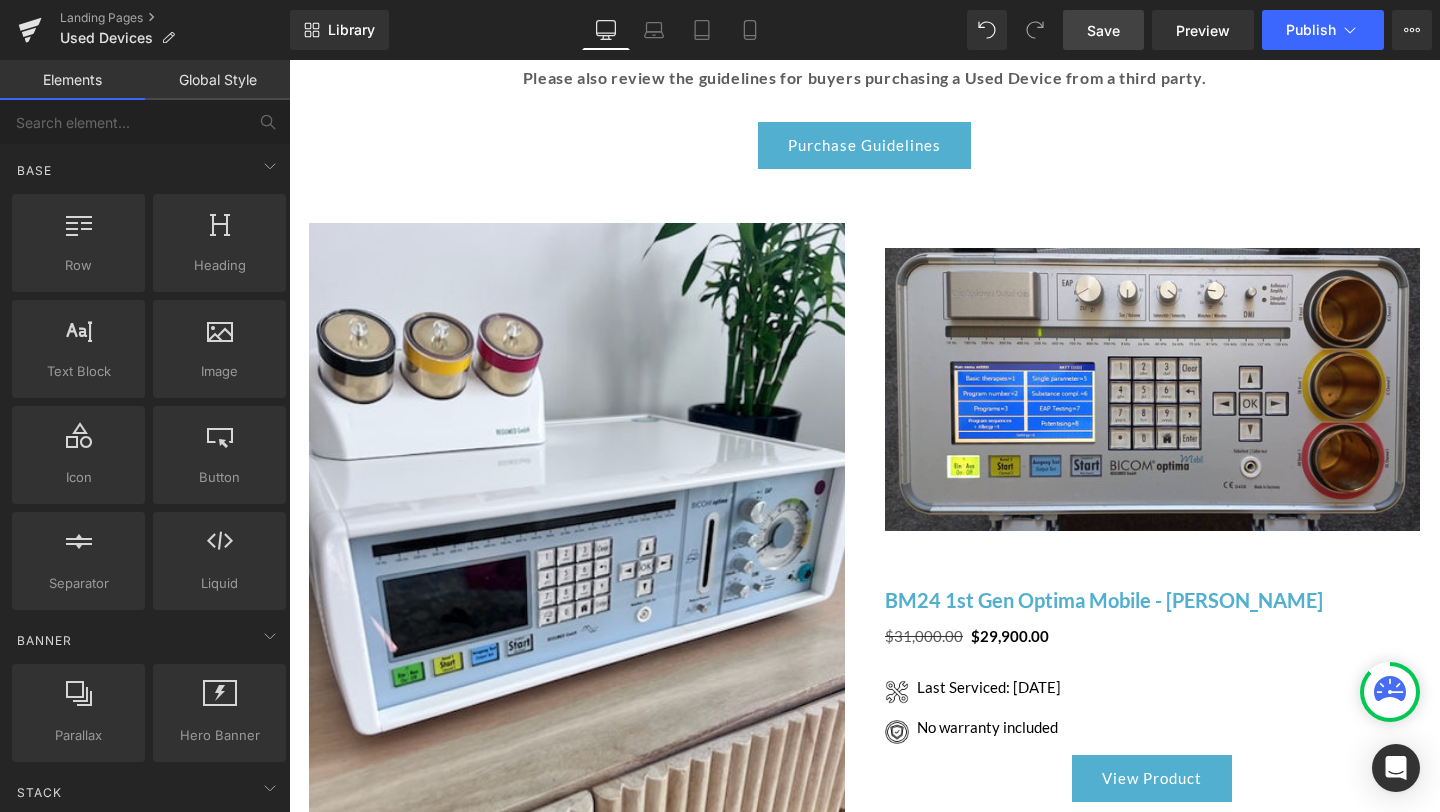 click on "Save" at bounding box center [1103, 30] 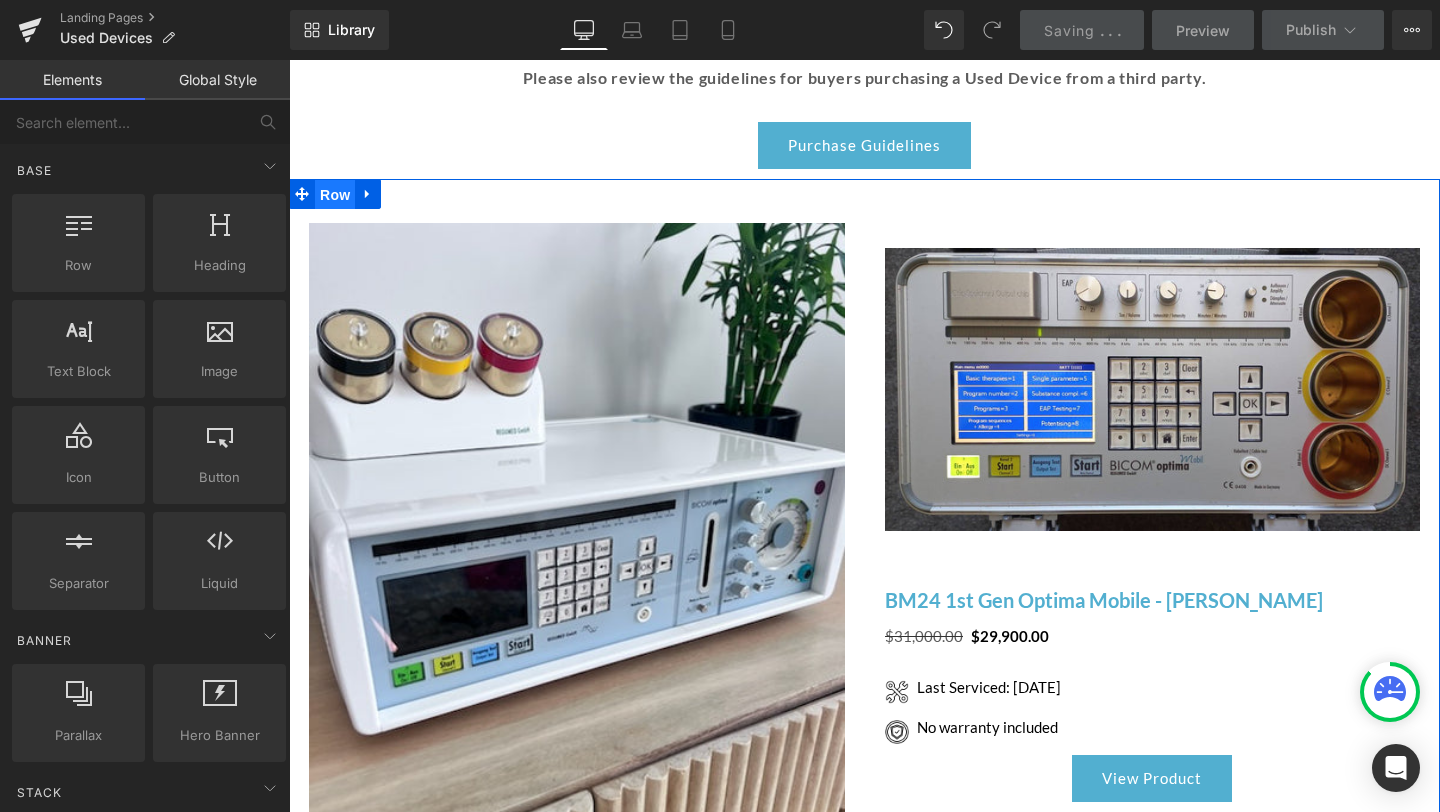 click on "Row" at bounding box center [335, 195] 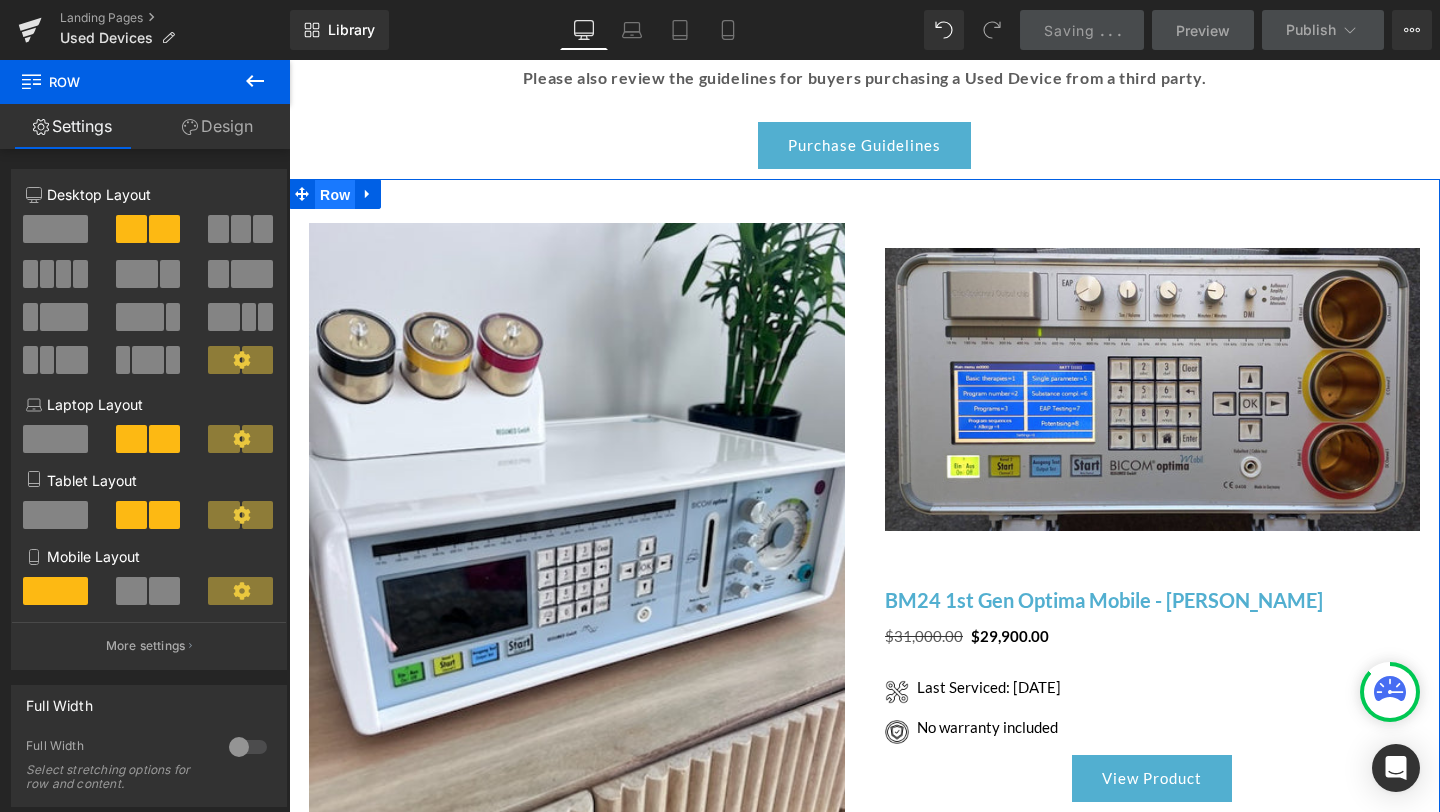 click on "Row" at bounding box center (335, 195) 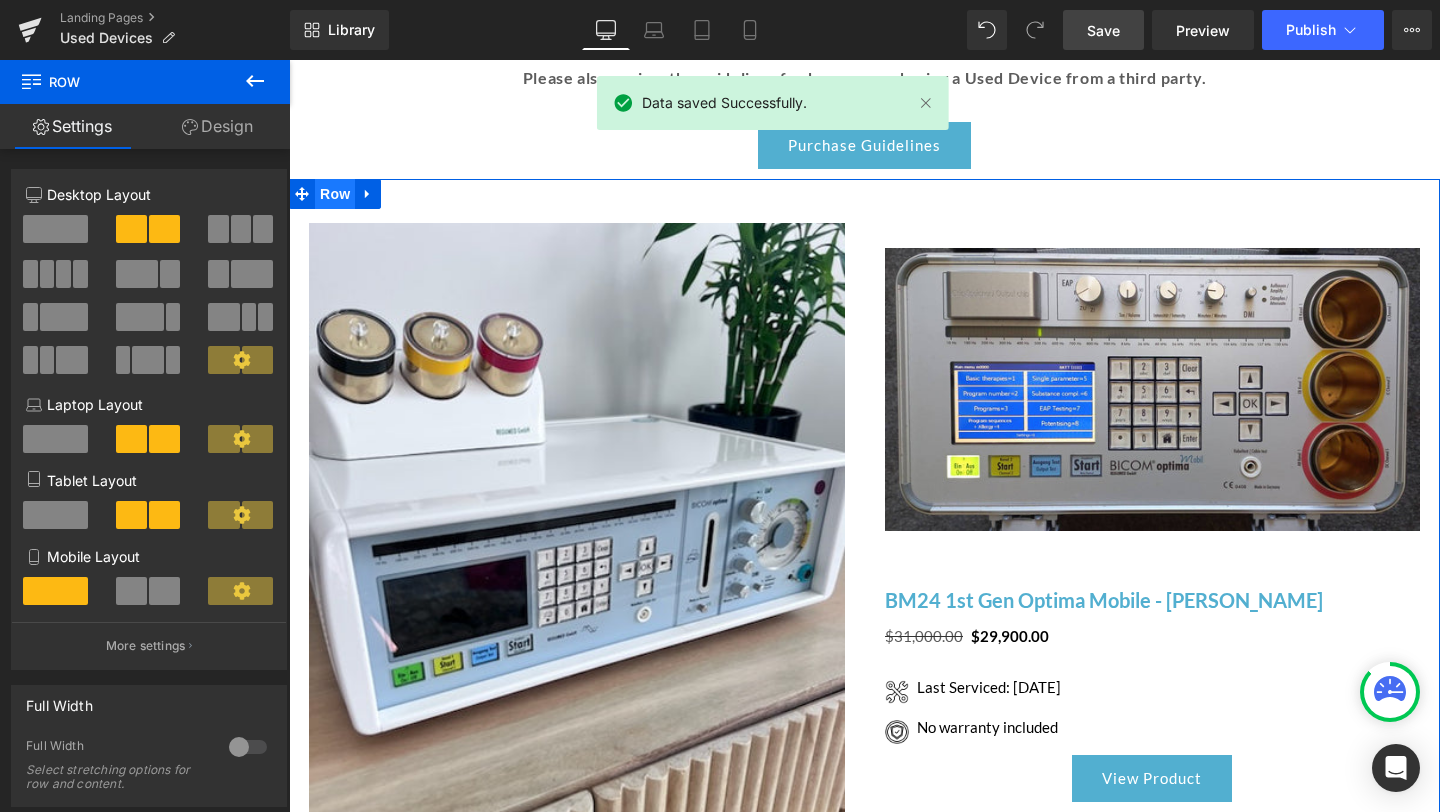 click on "Row" at bounding box center [335, 194] 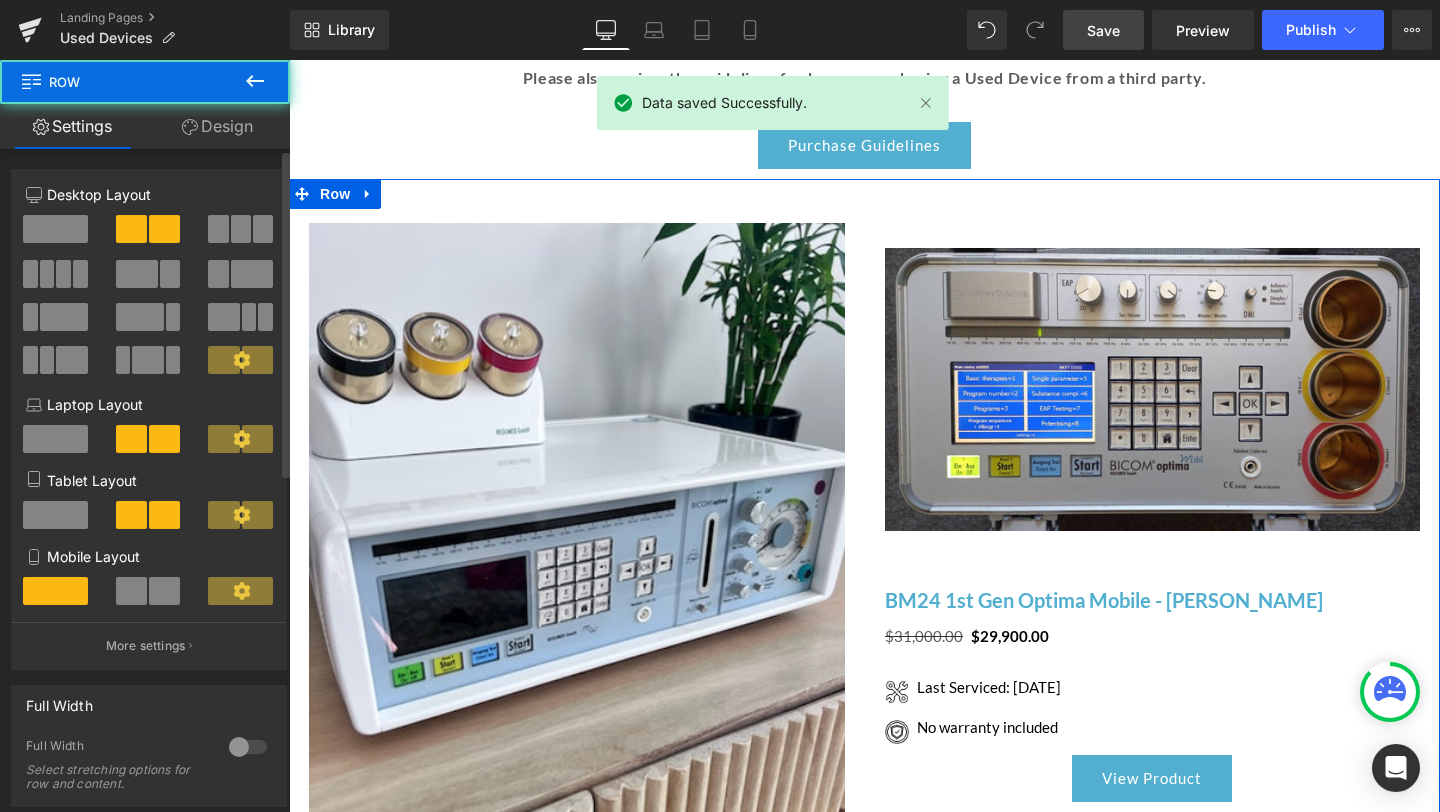 click at bounding box center [218, 229] 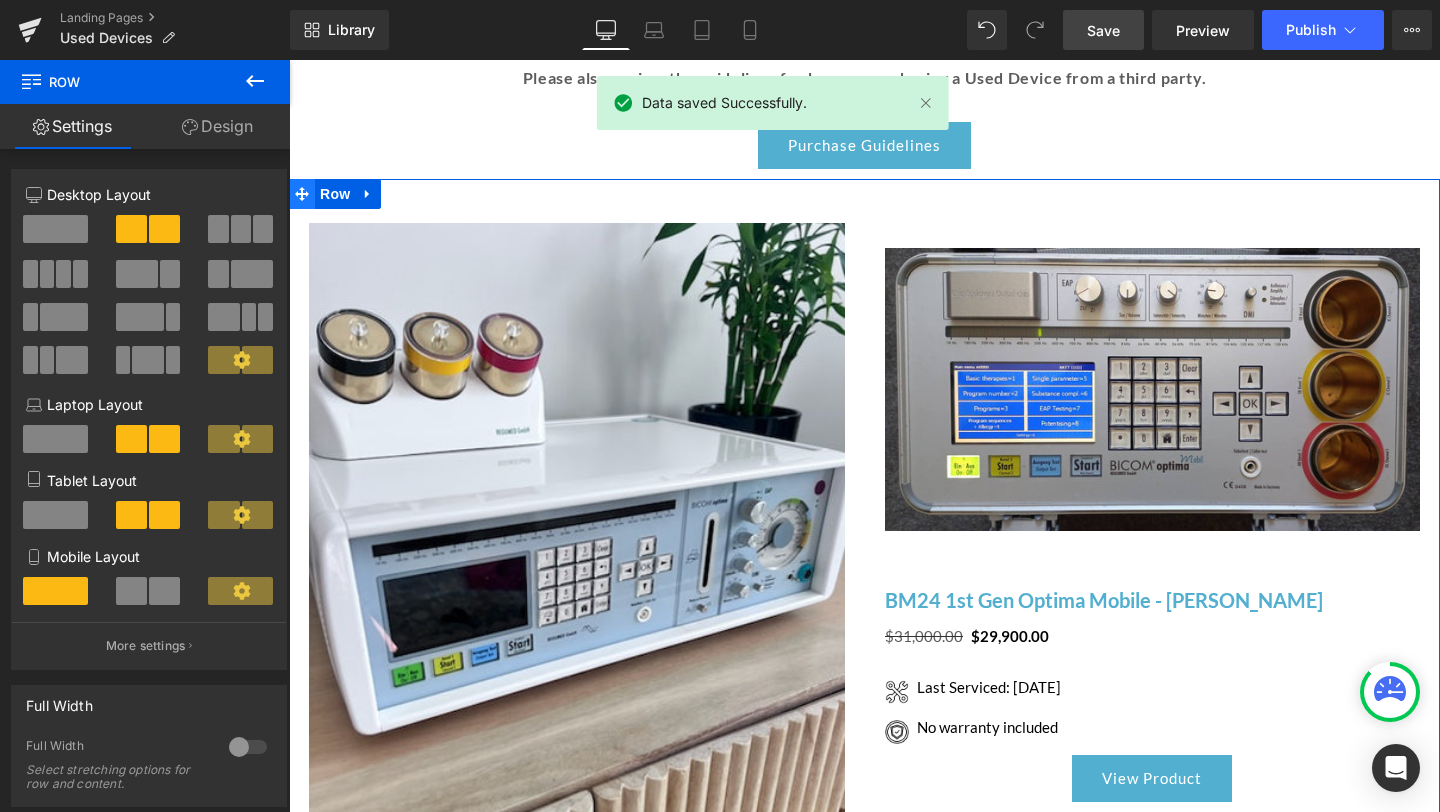 click 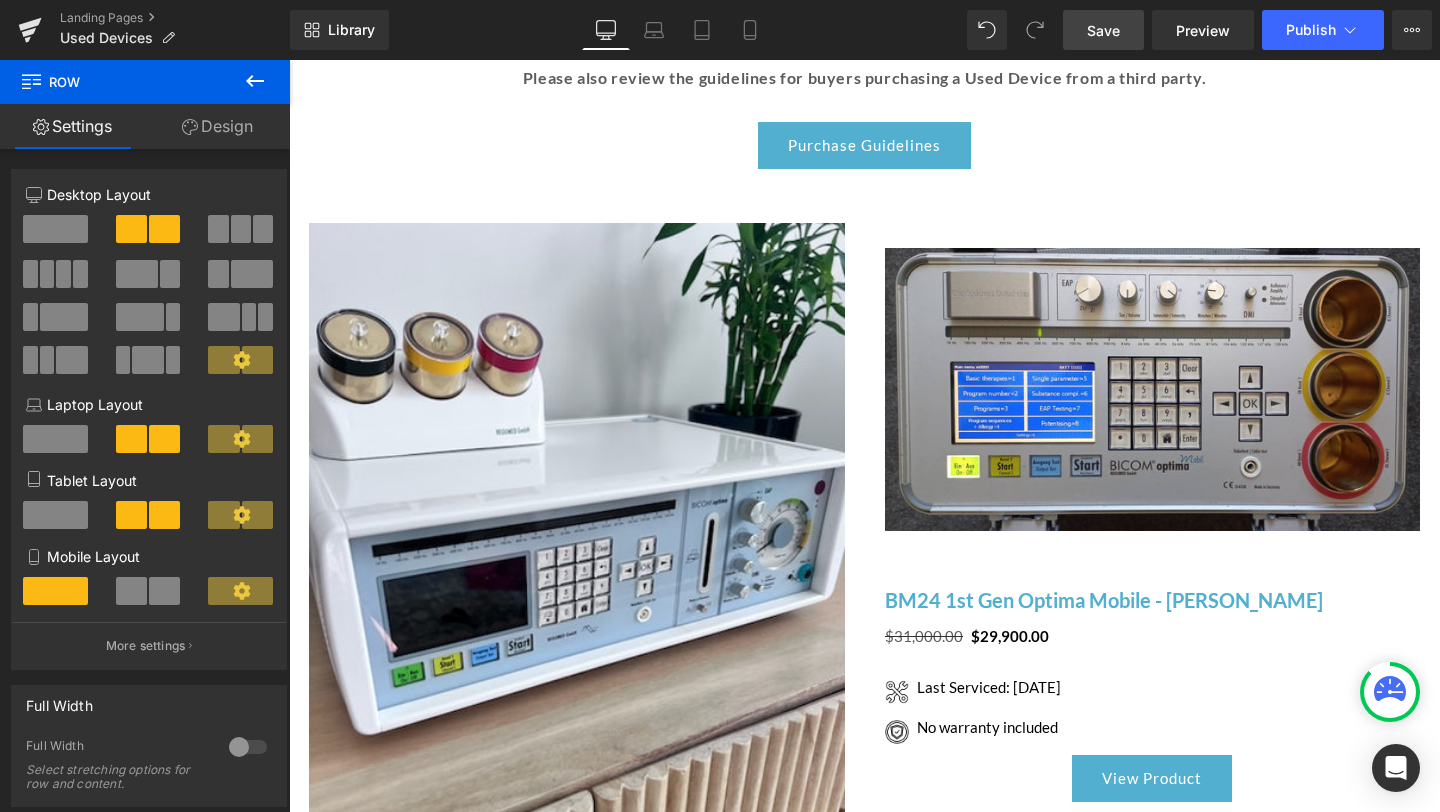 click 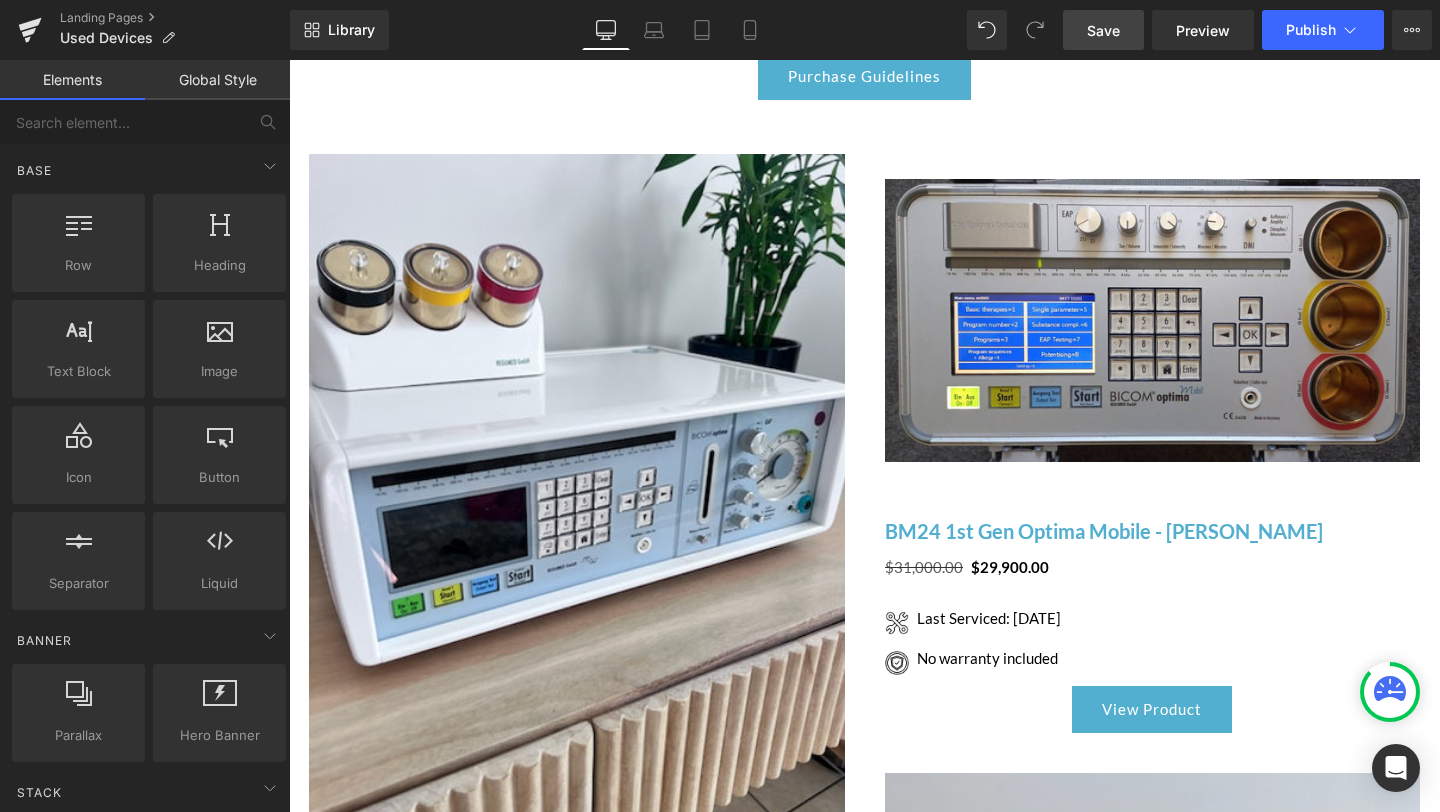 scroll, scrollTop: 1523, scrollLeft: 0, axis: vertical 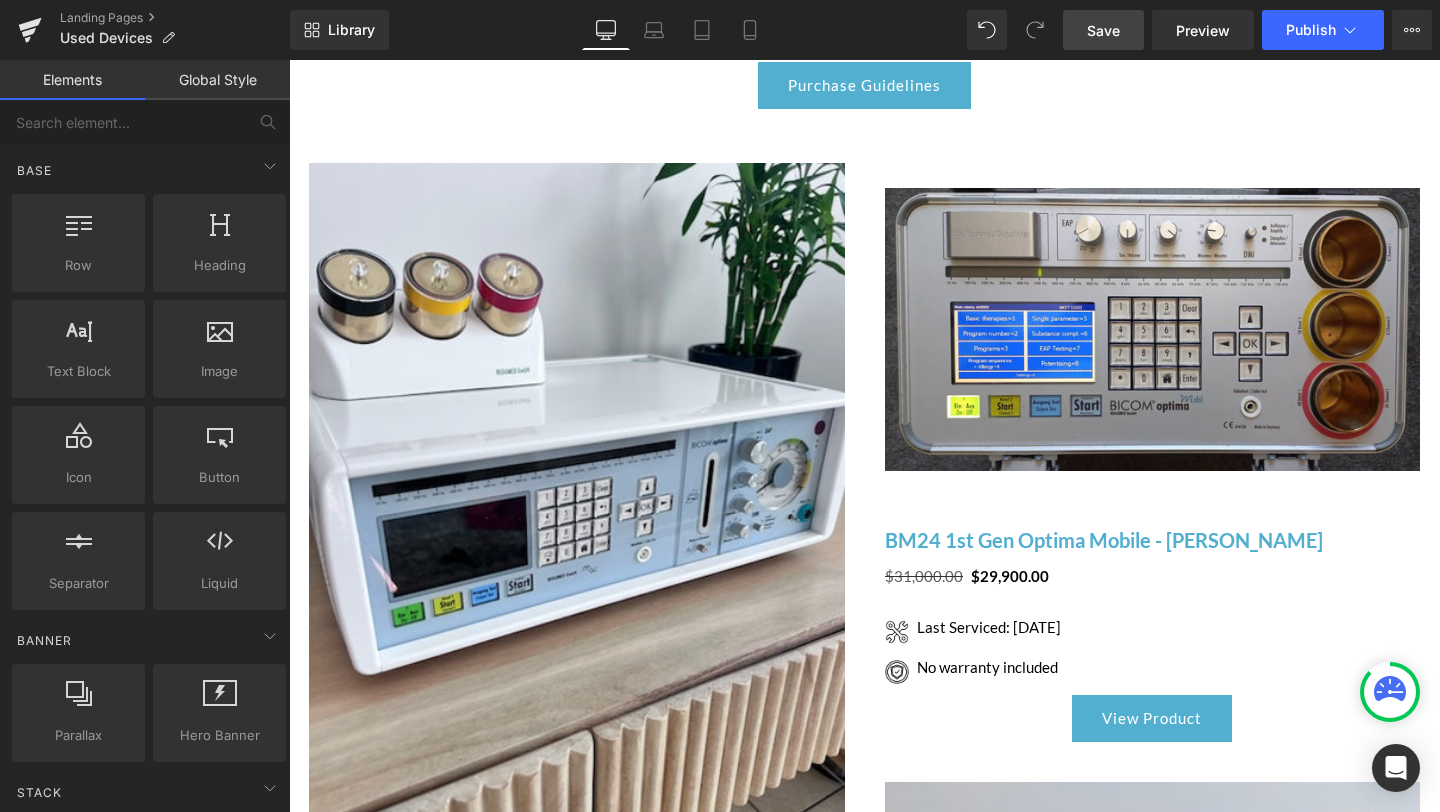 click at bounding box center (577, 520) 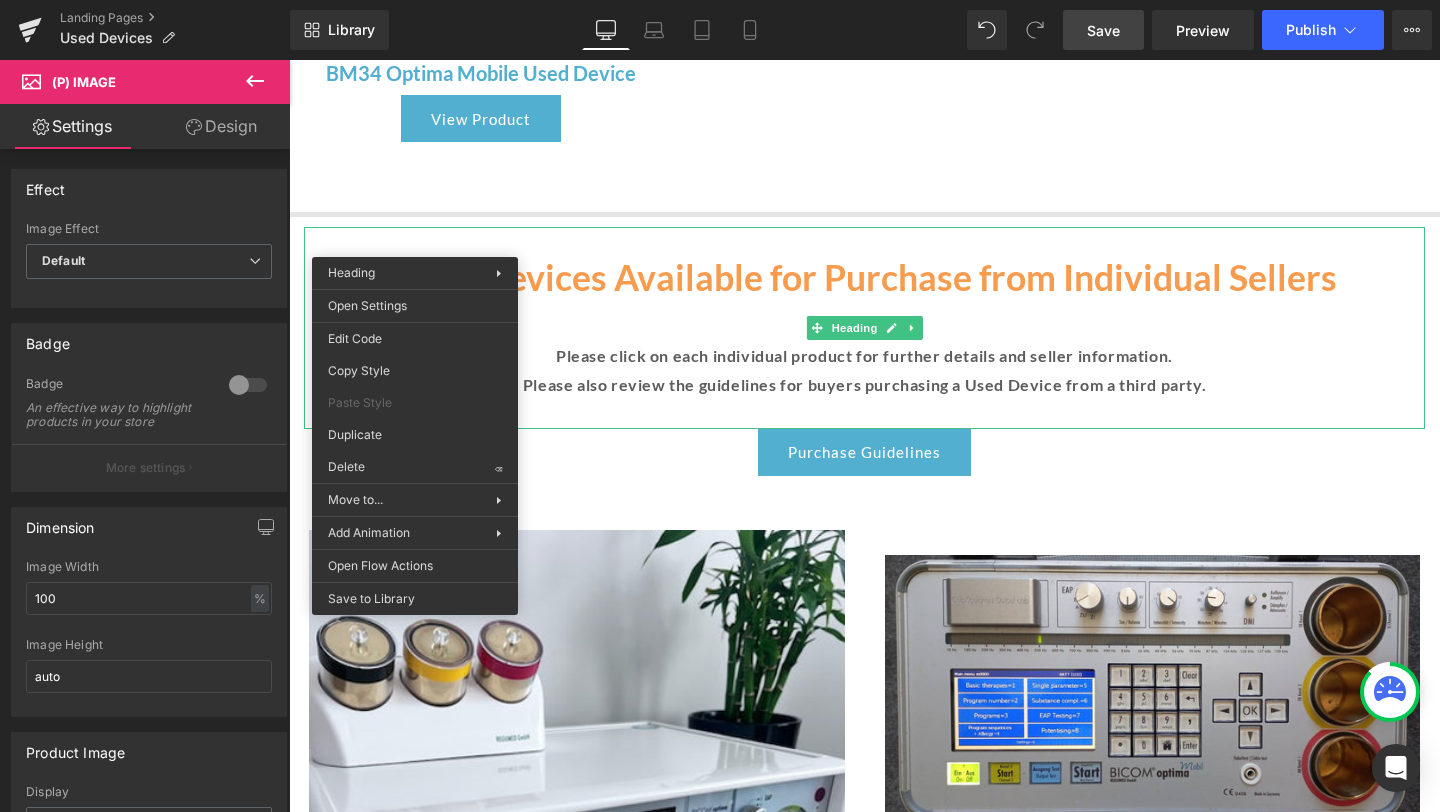 scroll, scrollTop: 1153, scrollLeft: 0, axis: vertical 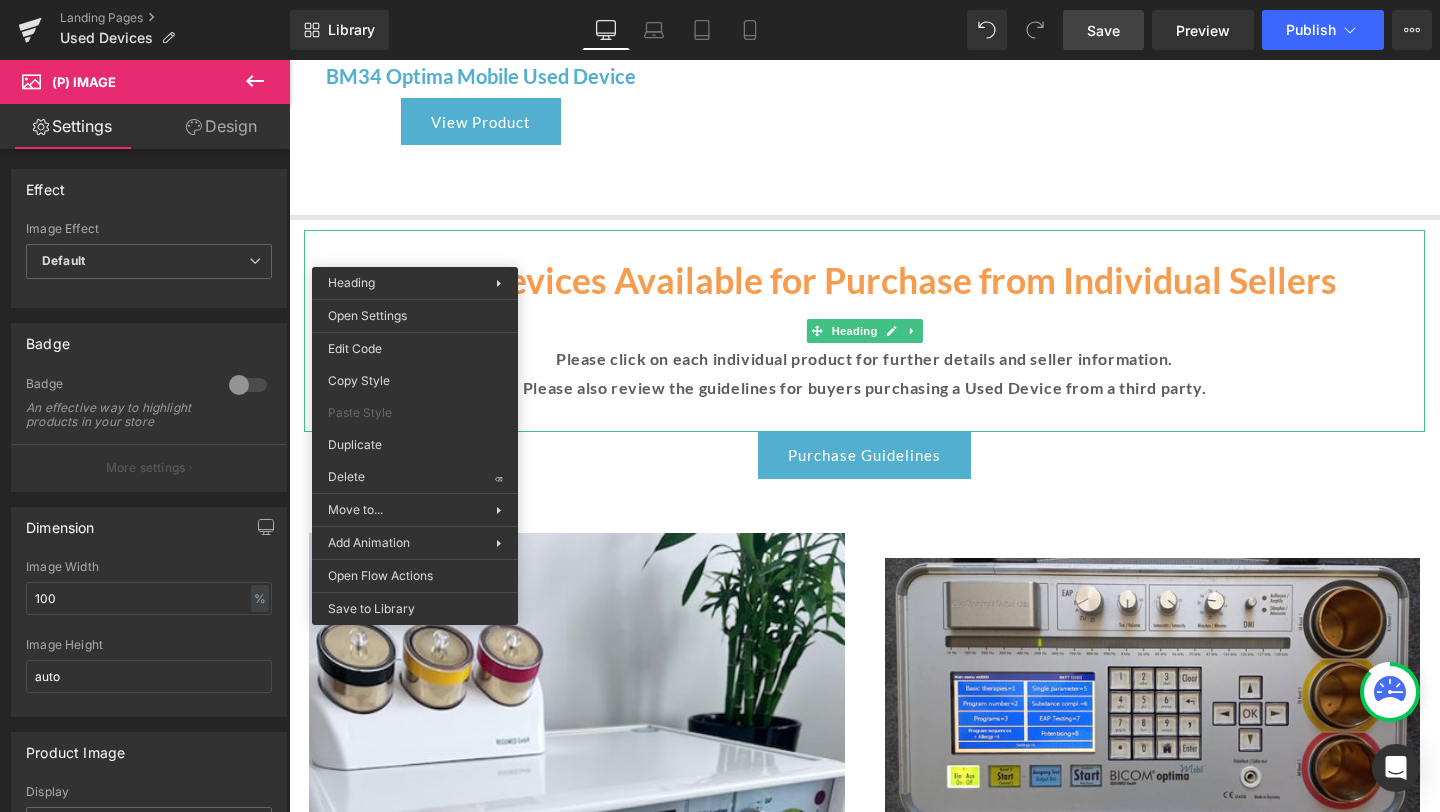 click on "Separator         Row         Used Devices Available for Purchase from Individual Sellers Please click on each individual product for further details and seller information.  Please also review the guidelines for buyers purchasing a Used Device from a third party.  Heading         Purchase Guidelines Button         Row" at bounding box center [864, 332] 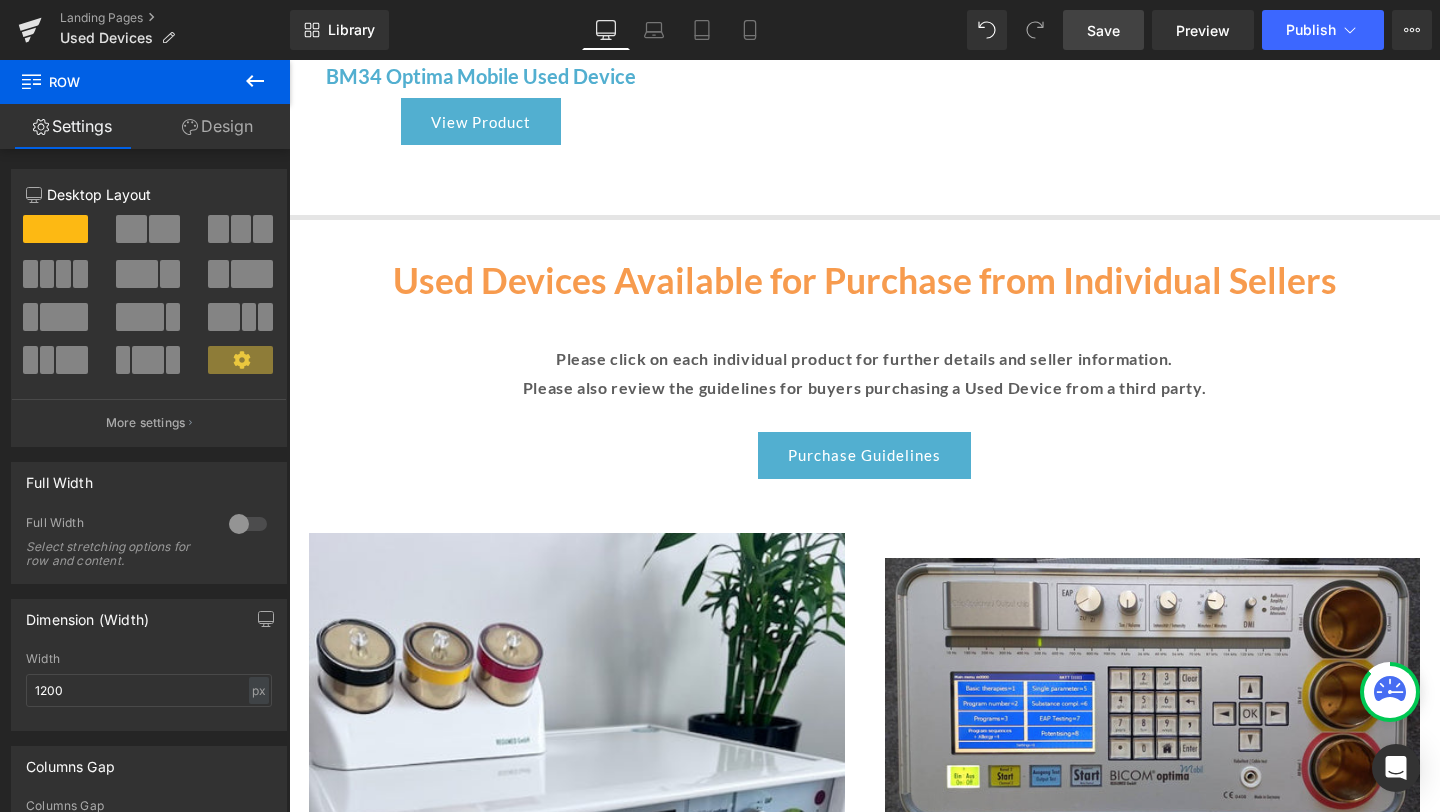 drag, startPoint x: 1144, startPoint y: 116, endPoint x: 801, endPoint y: 74, distance: 345.56186 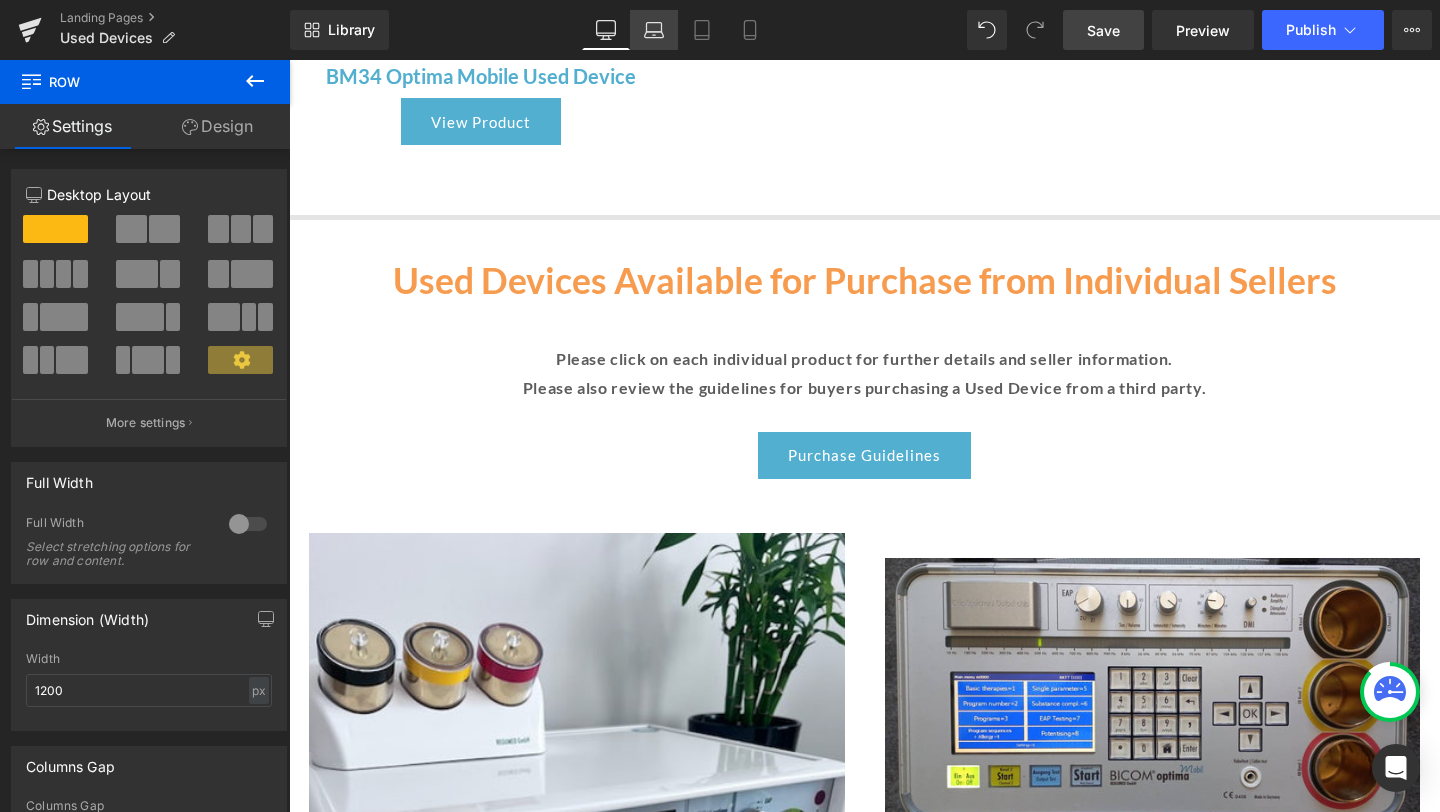 click 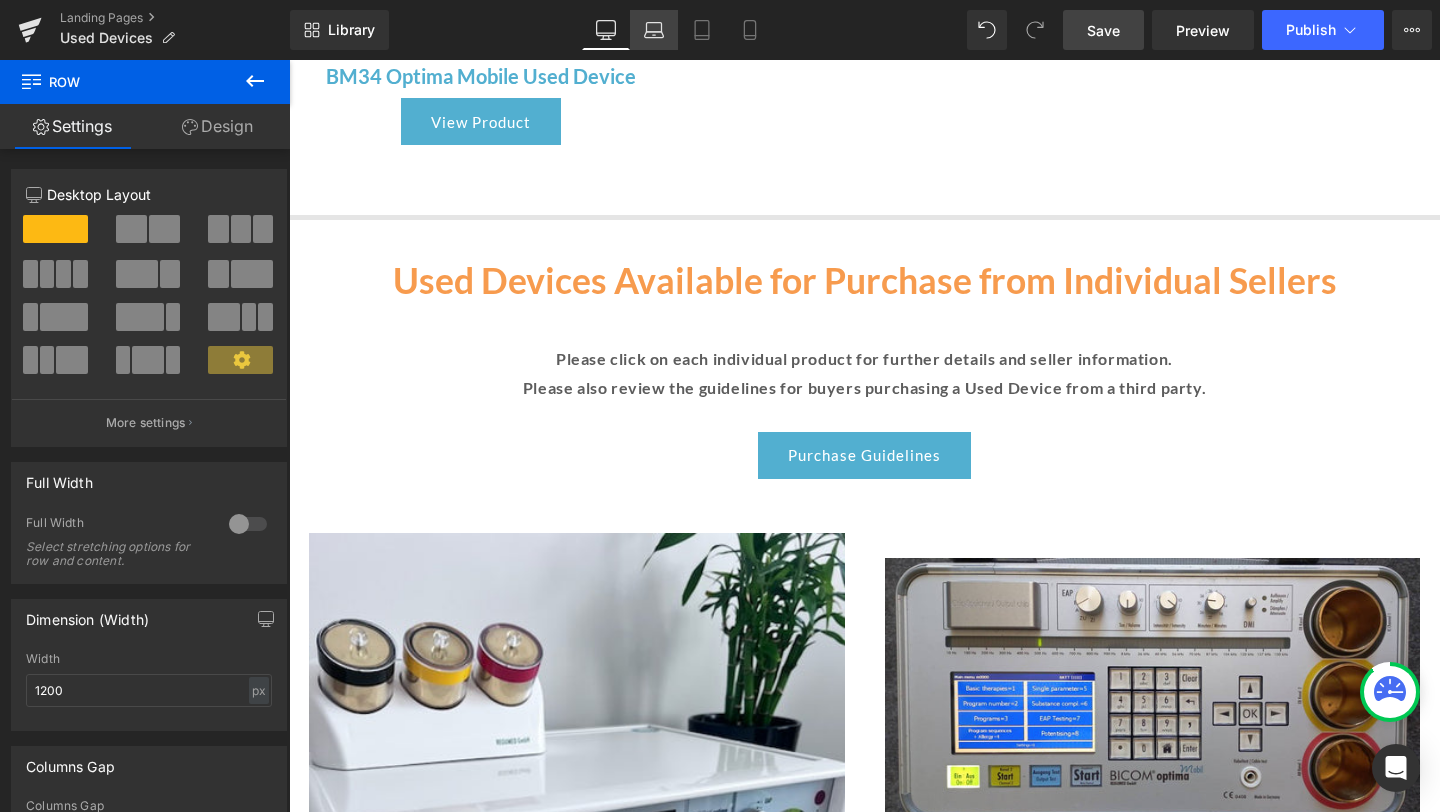 click 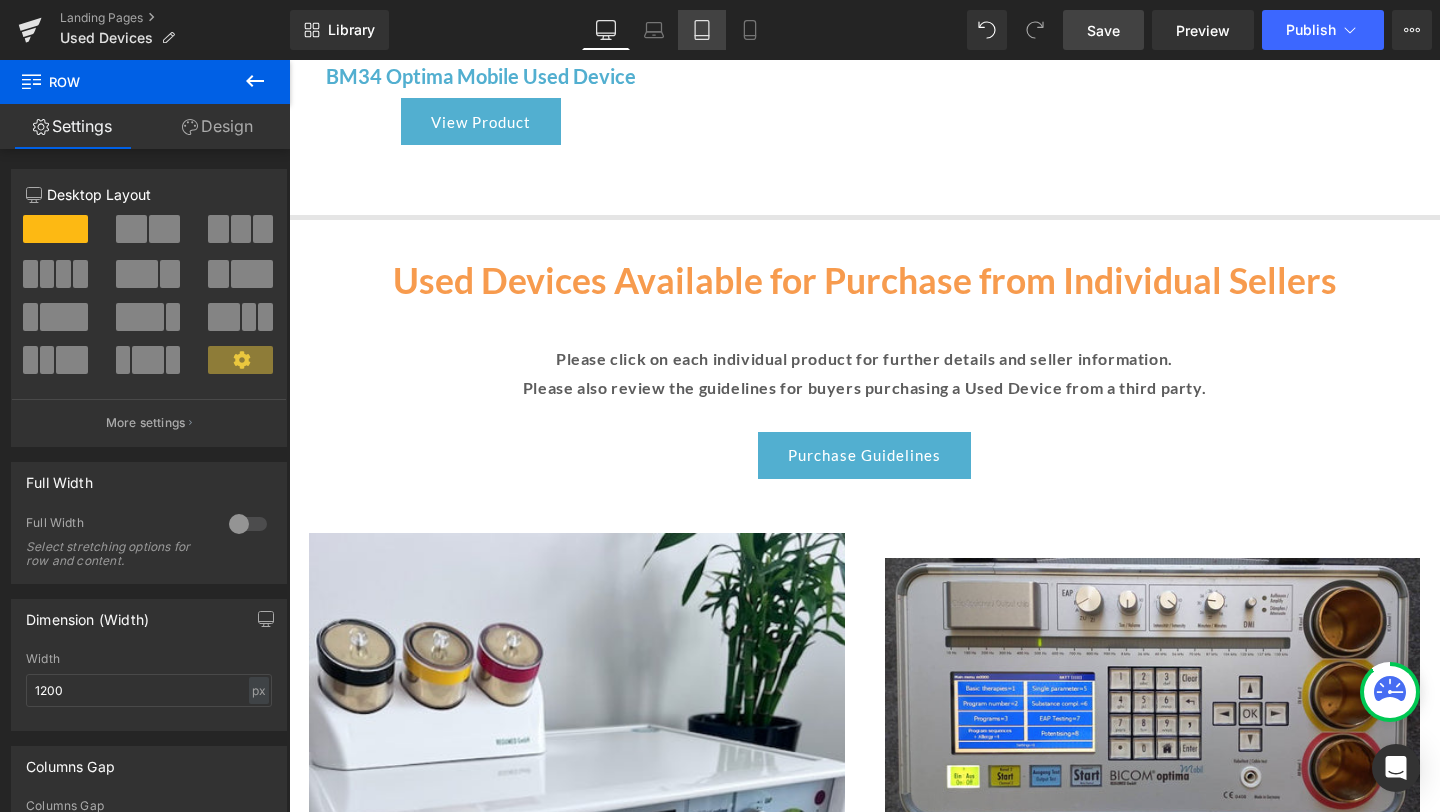 click 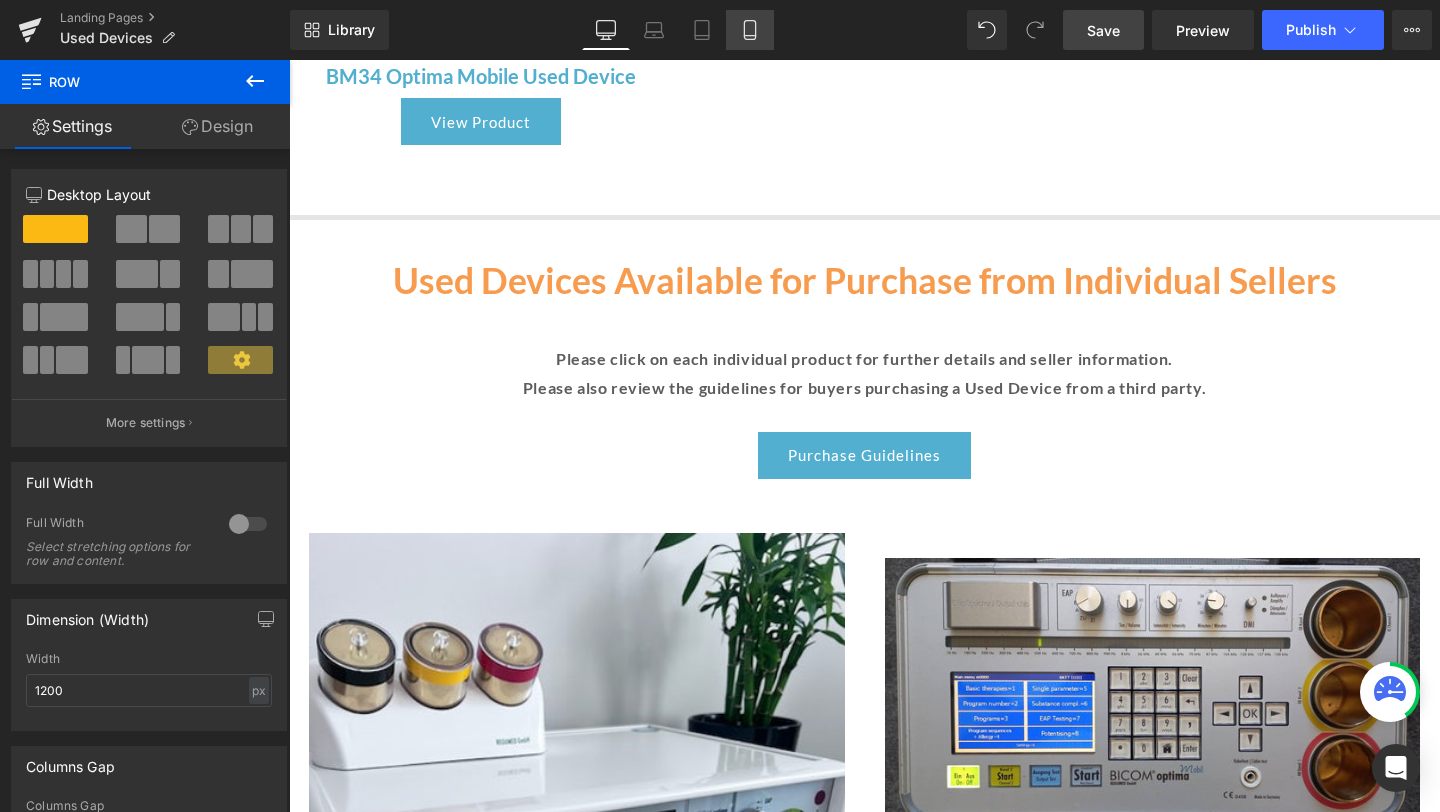 click 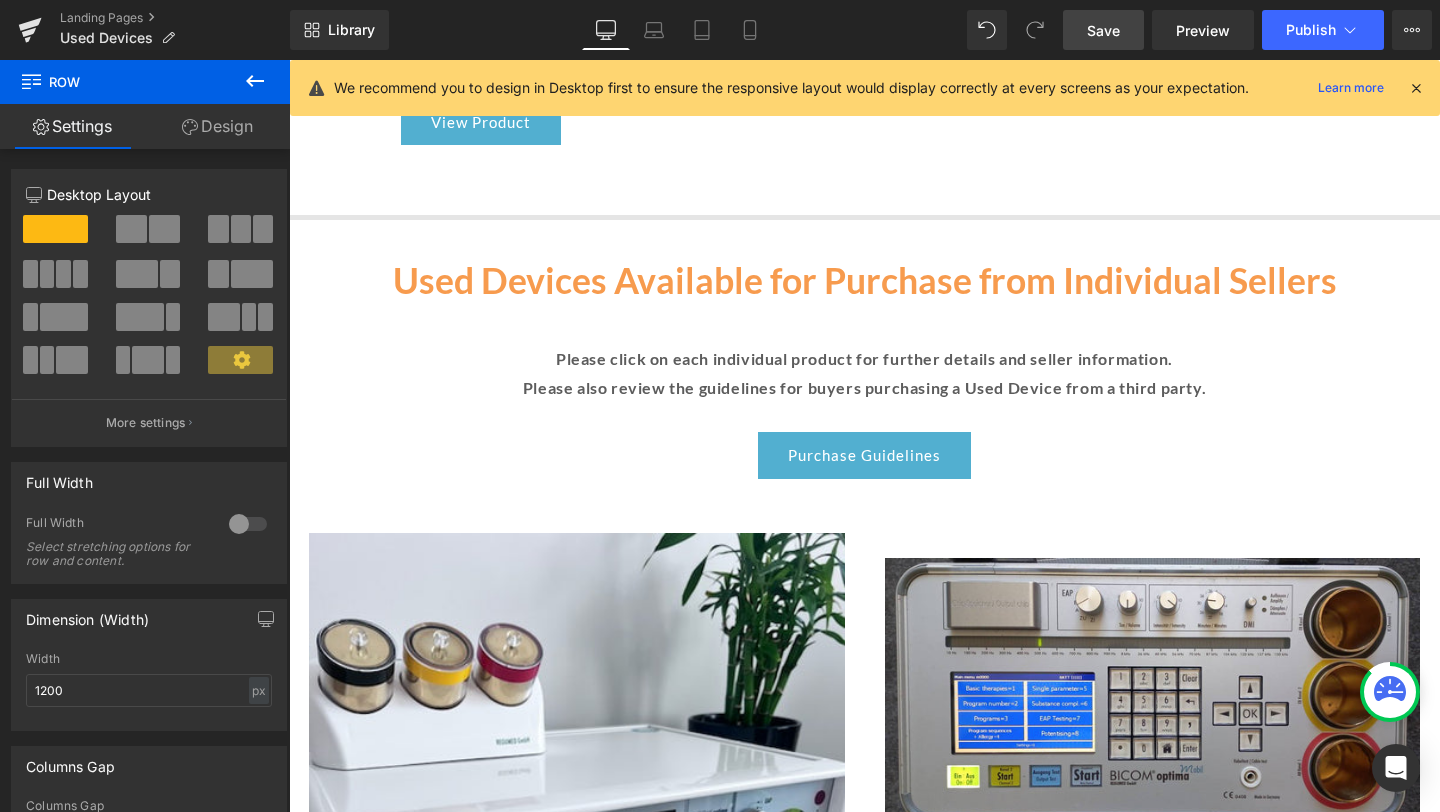 click 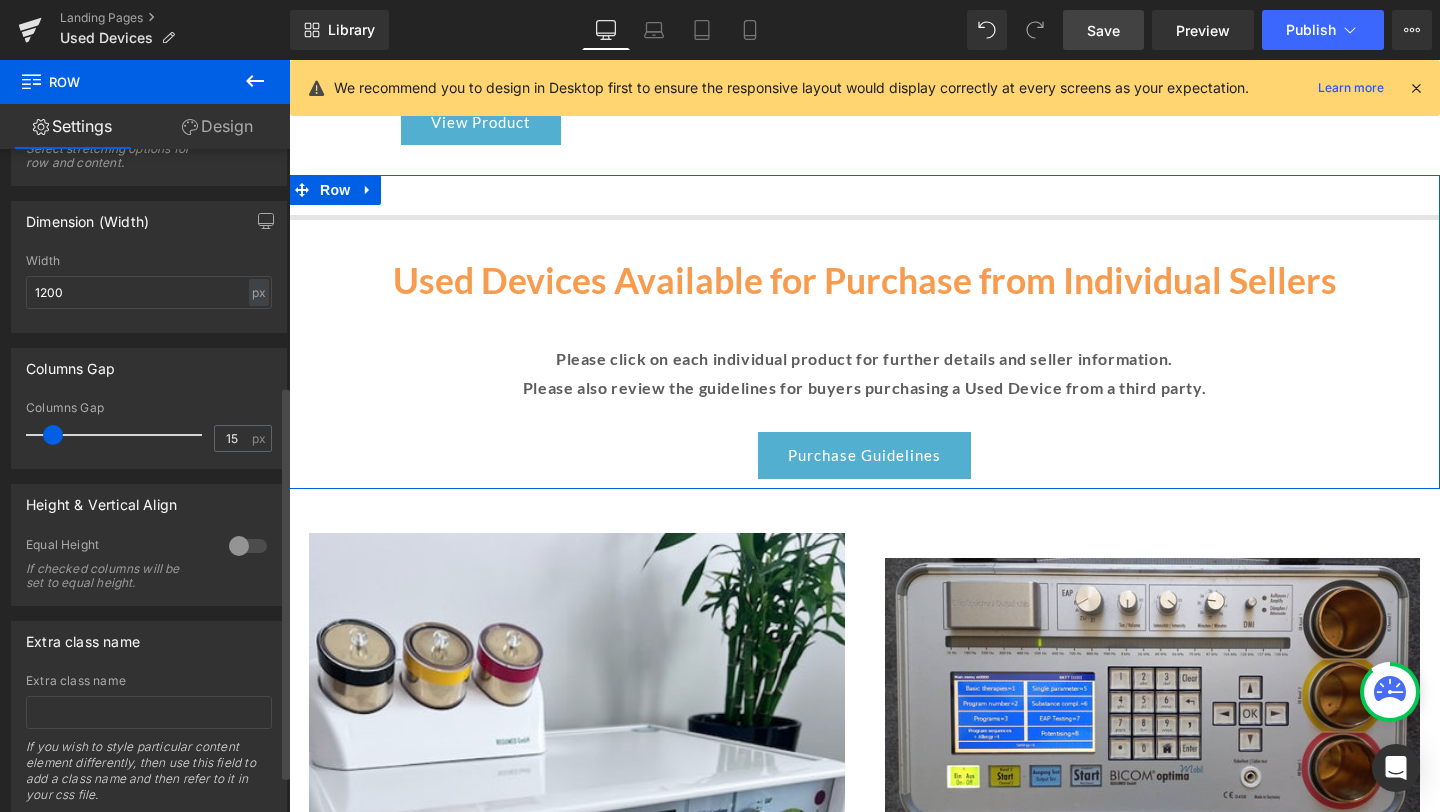 scroll, scrollTop: 460, scrollLeft: 0, axis: vertical 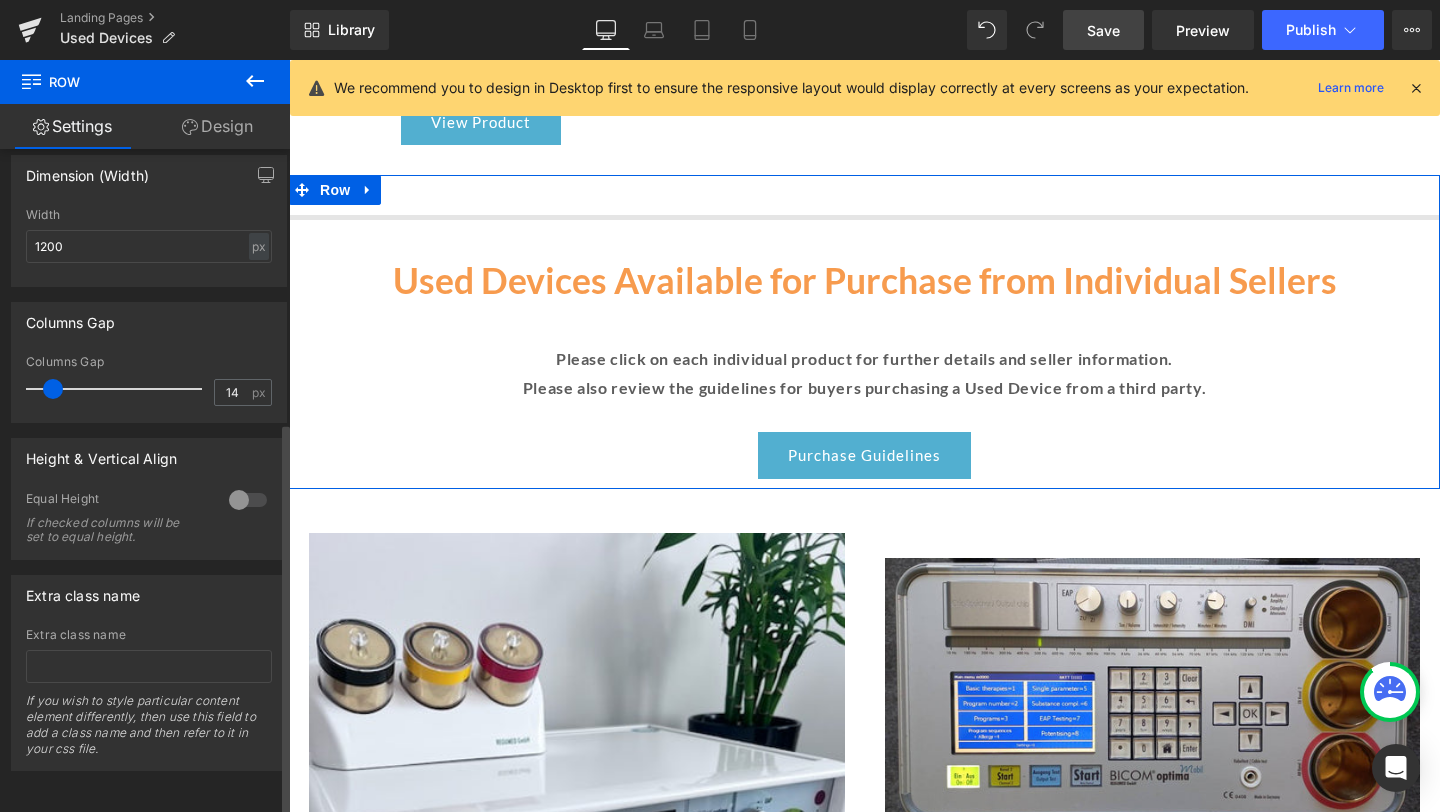type on "13" 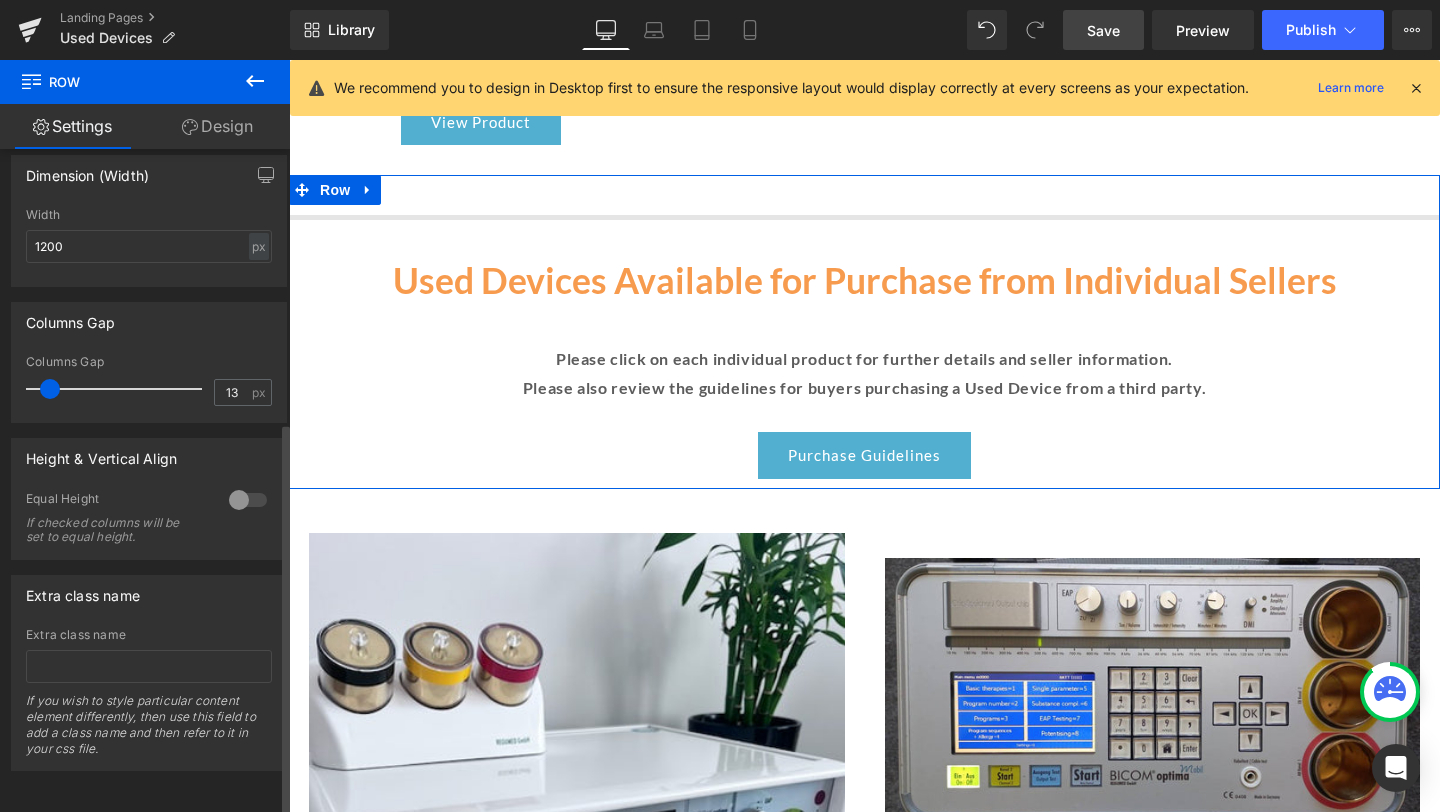 click at bounding box center (50, 389) 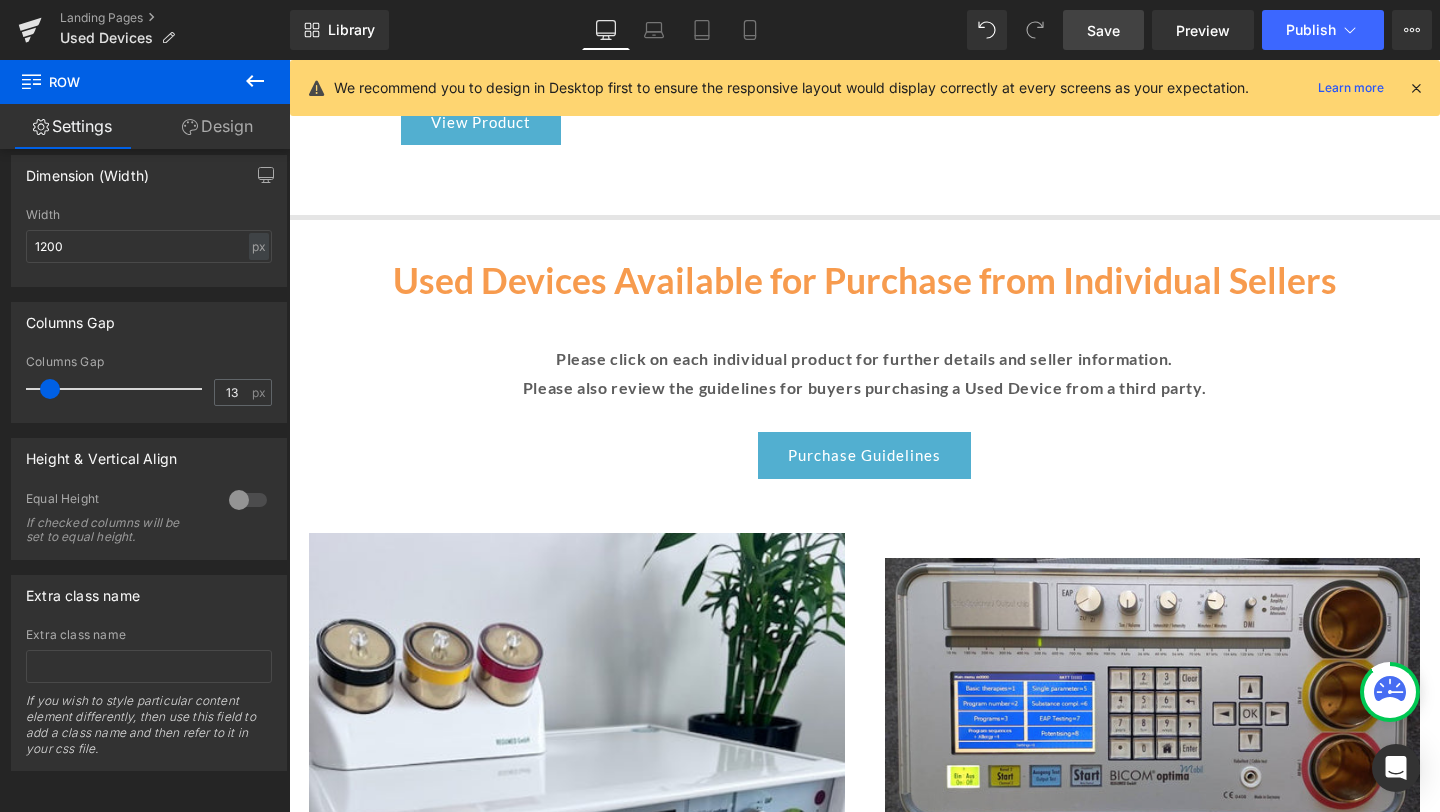 click on "Save" at bounding box center [1103, 30] 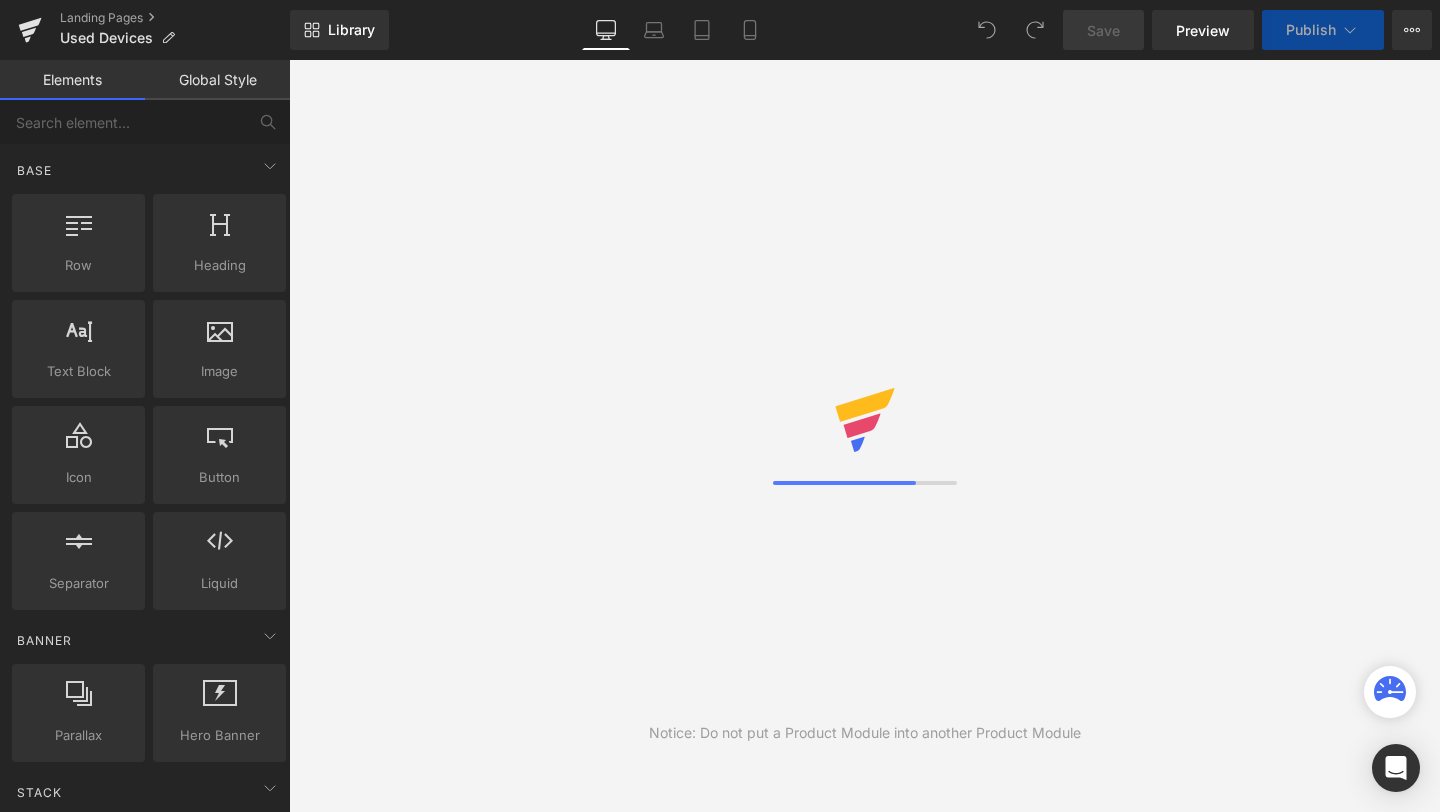 scroll, scrollTop: 0, scrollLeft: 0, axis: both 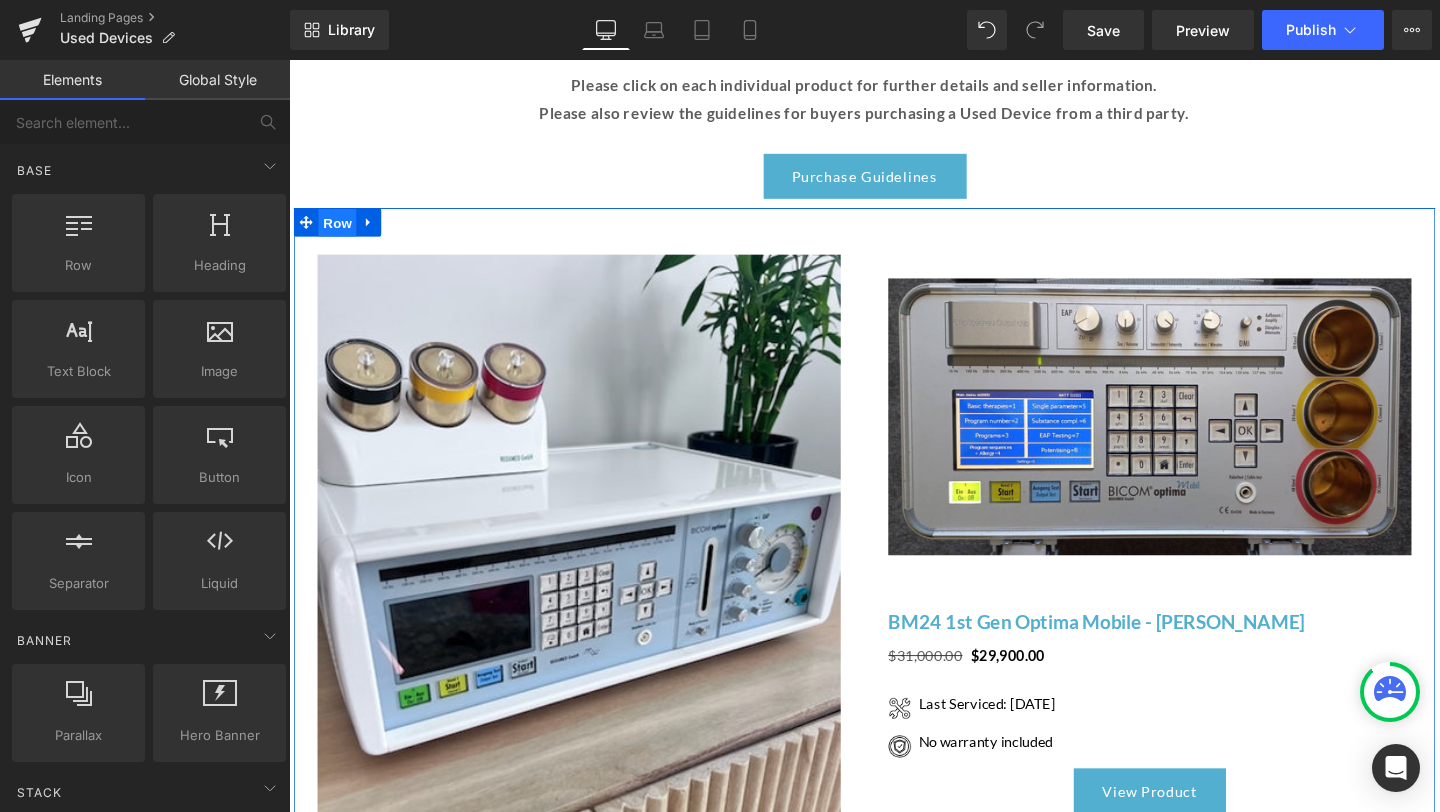 click on "Row" at bounding box center [340, 232] 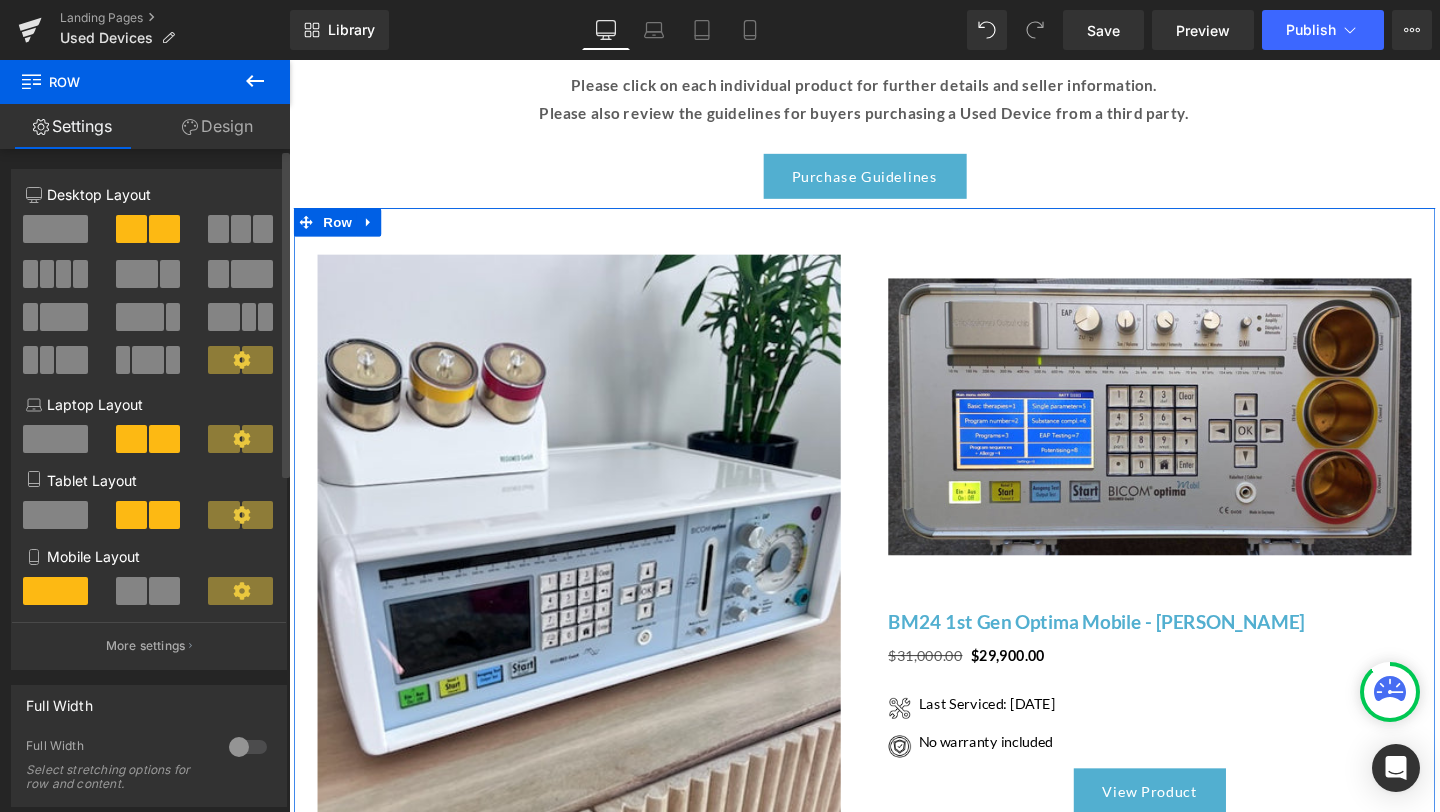 click at bounding box center (241, 229) 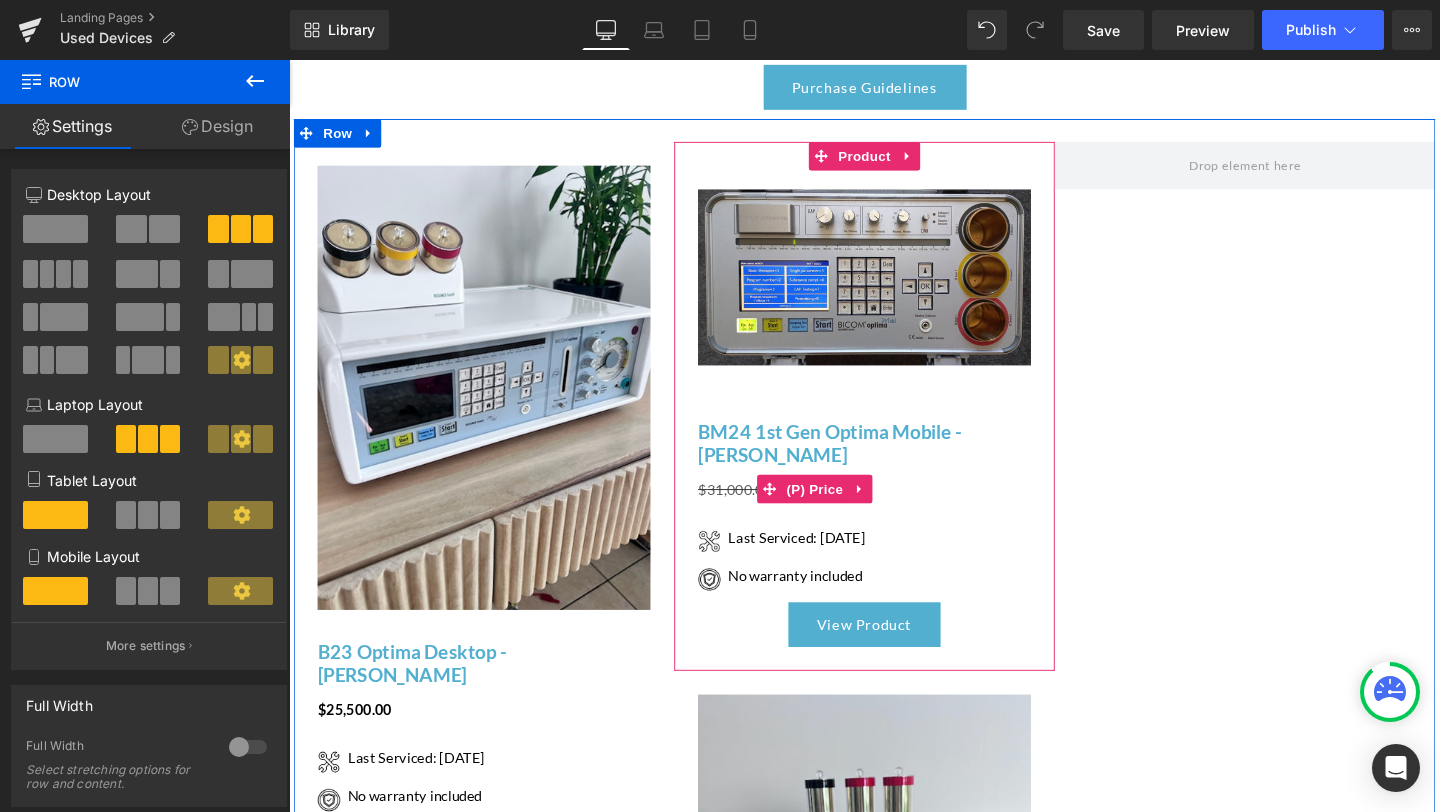scroll, scrollTop: 1555, scrollLeft: 0, axis: vertical 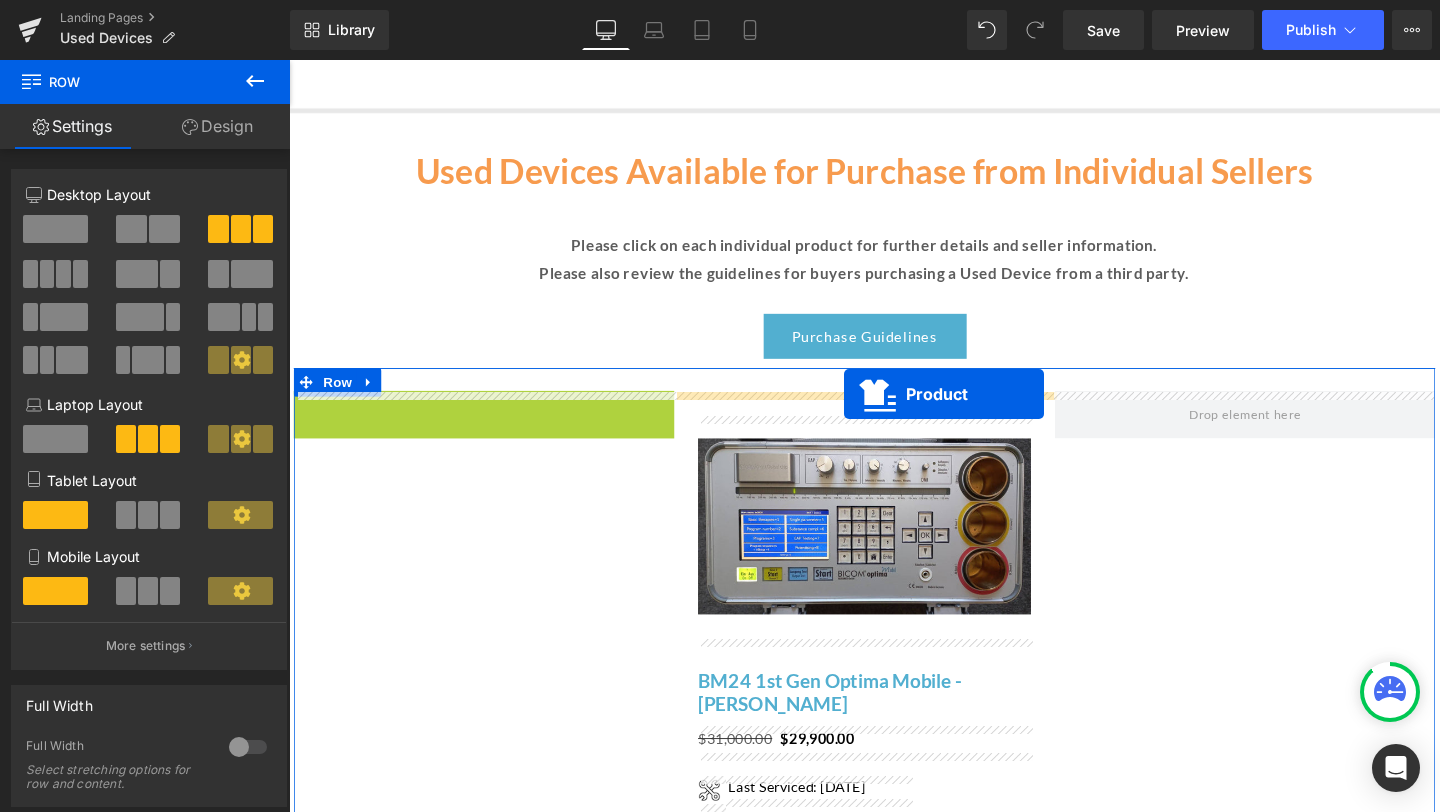 drag, startPoint x: 449, startPoint y: 163, endPoint x: 872, endPoint y: 412, distance: 490.84622 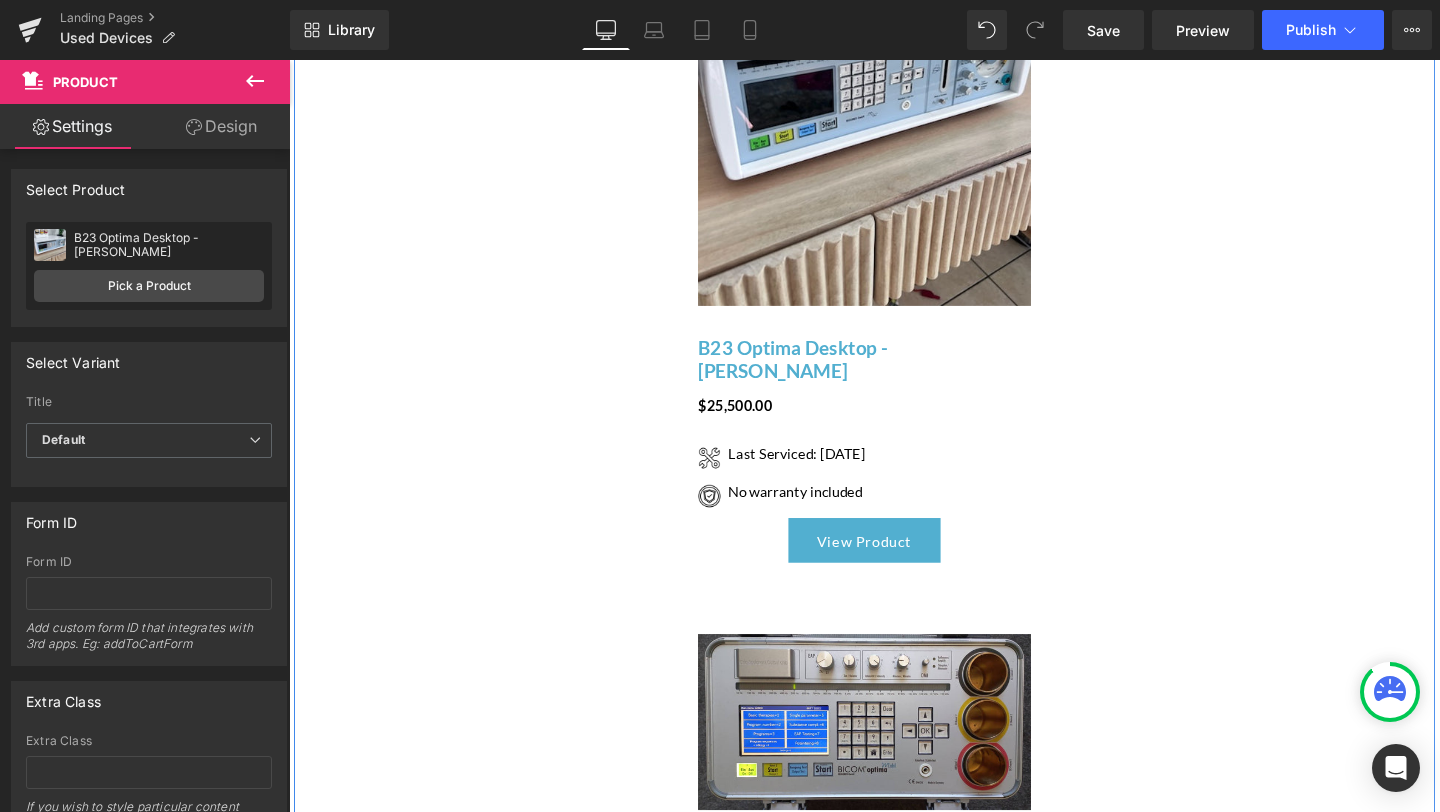 scroll, scrollTop: 1880, scrollLeft: 0, axis: vertical 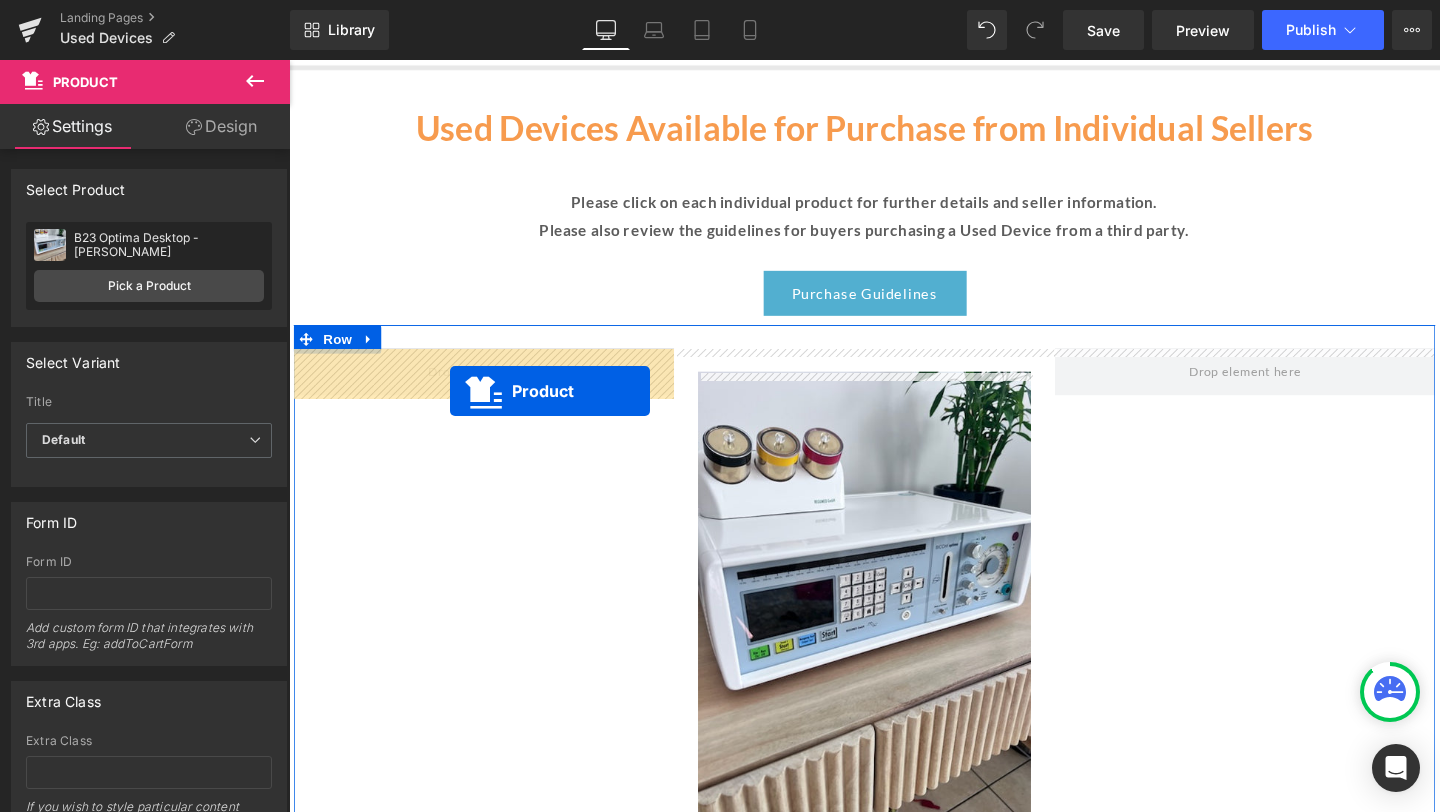 drag, startPoint x: 849, startPoint y: 605, endPoint x: 458, endPoint y: 408, distance: 437.82416 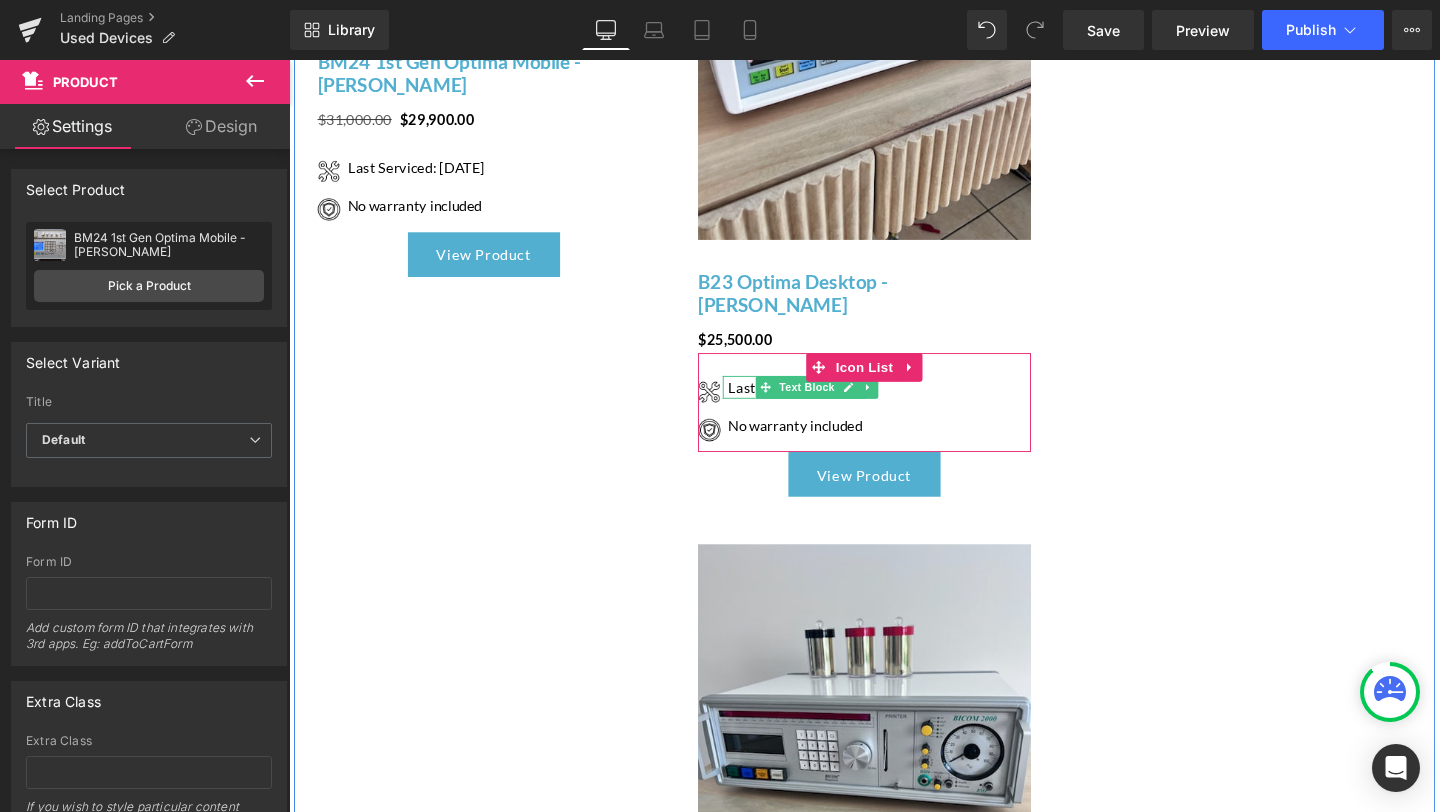 scroll, scrollTop: 1949, scrollLeft: 0, axis: vertical 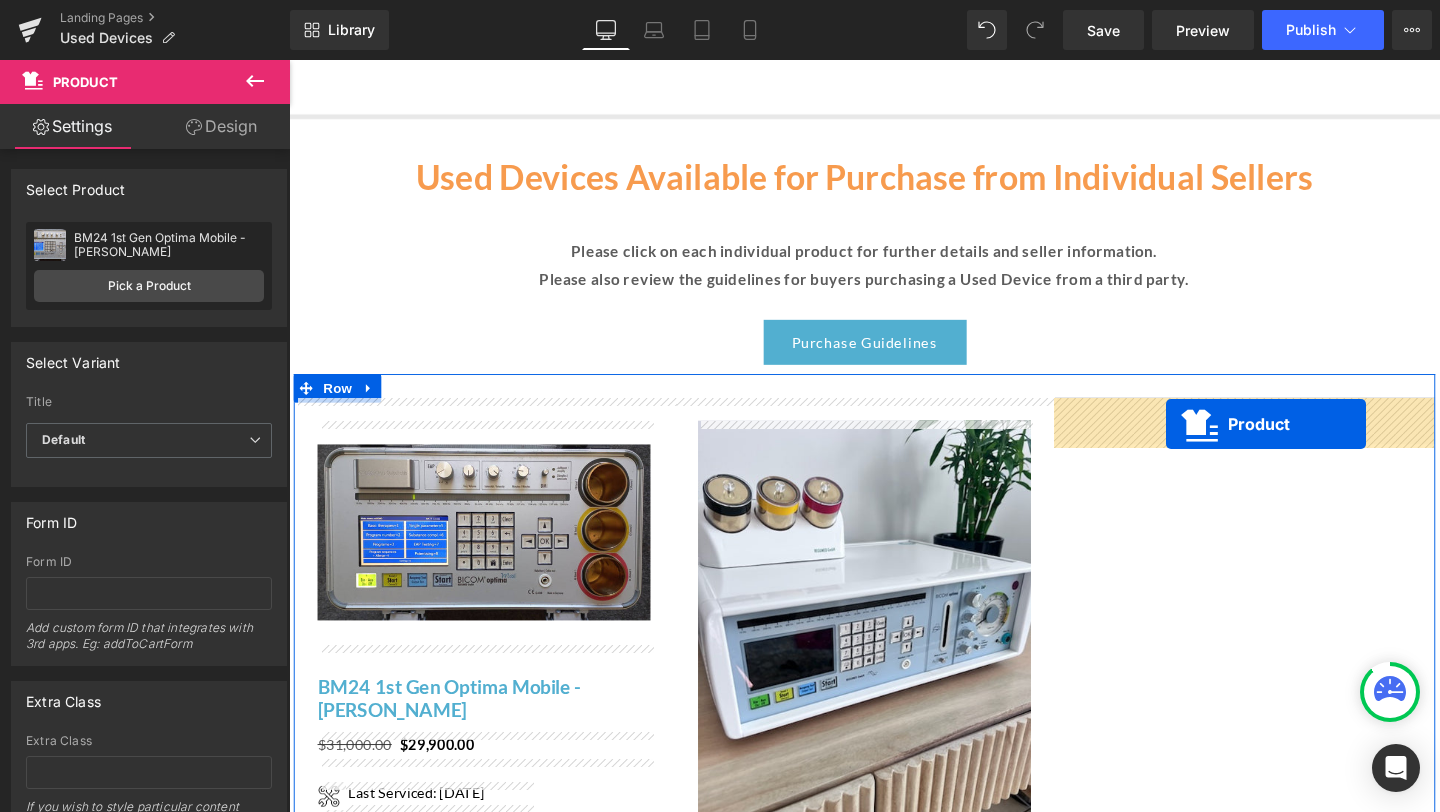 drag, startPoint x: 843, startPoint y: 537, endPoint x: 1211, endPoint y: 443, distance: 379.81573 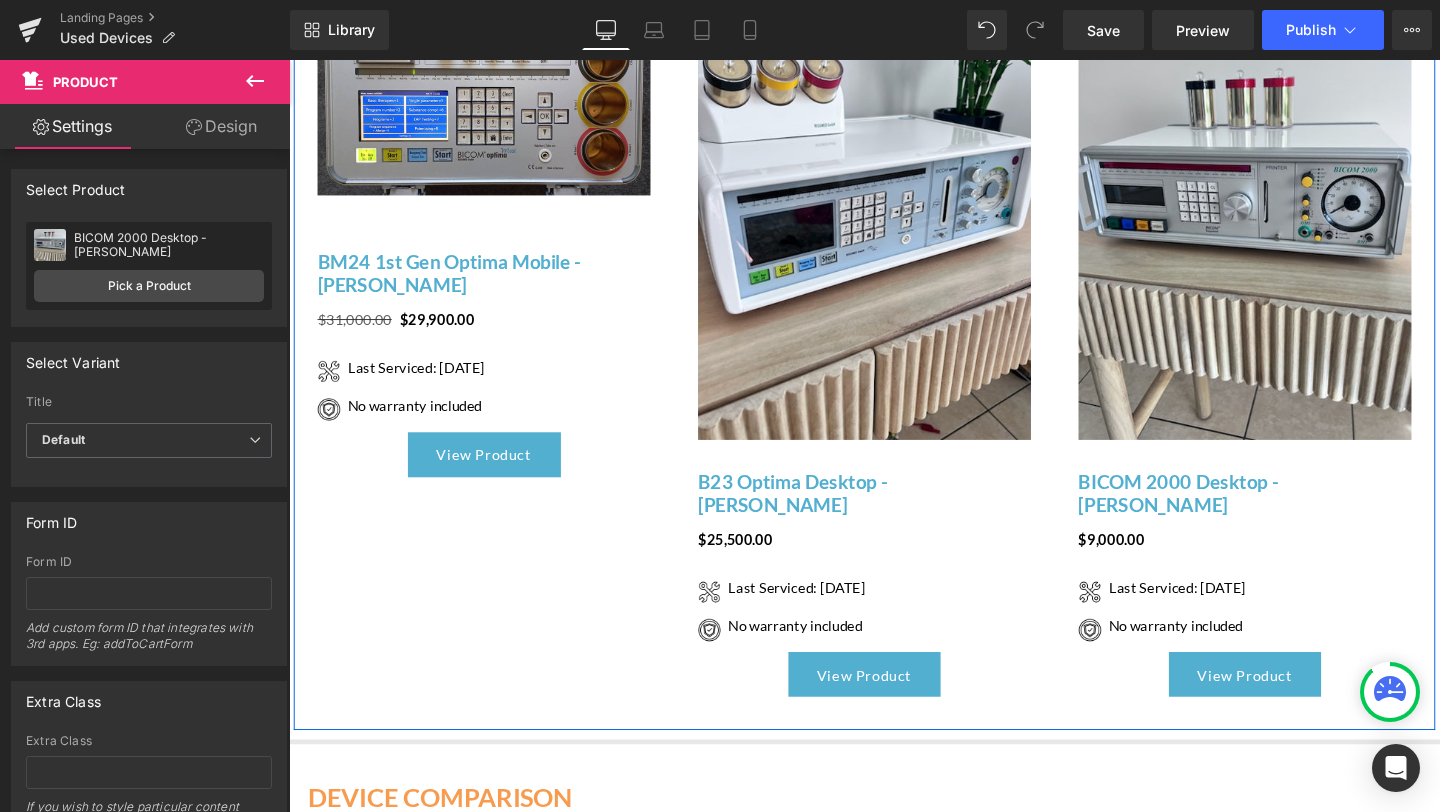 scroll, scrollTop: 1610, scrollLeft: 0, axis: vertical 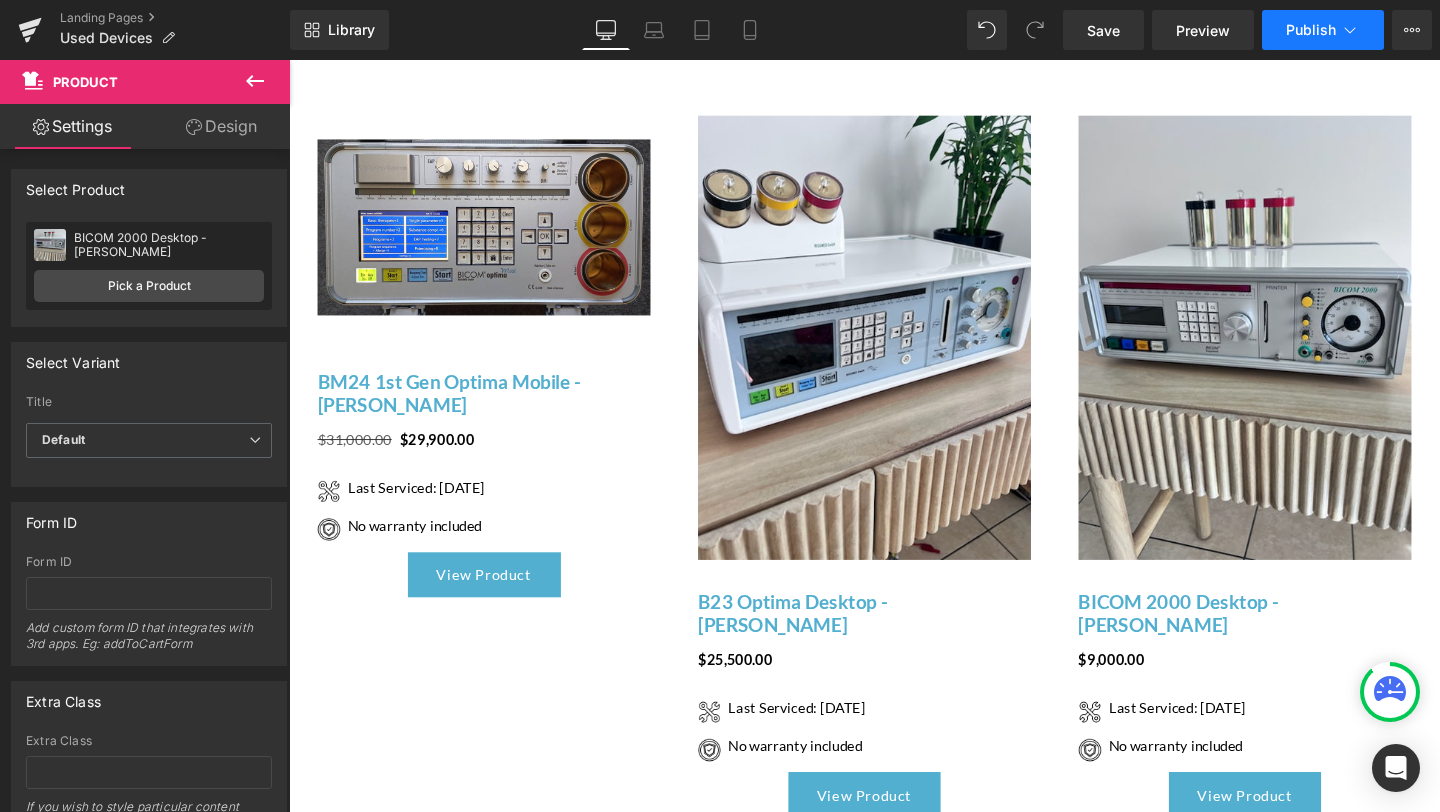 click on "Publish" at bounding box center (1311, 30) 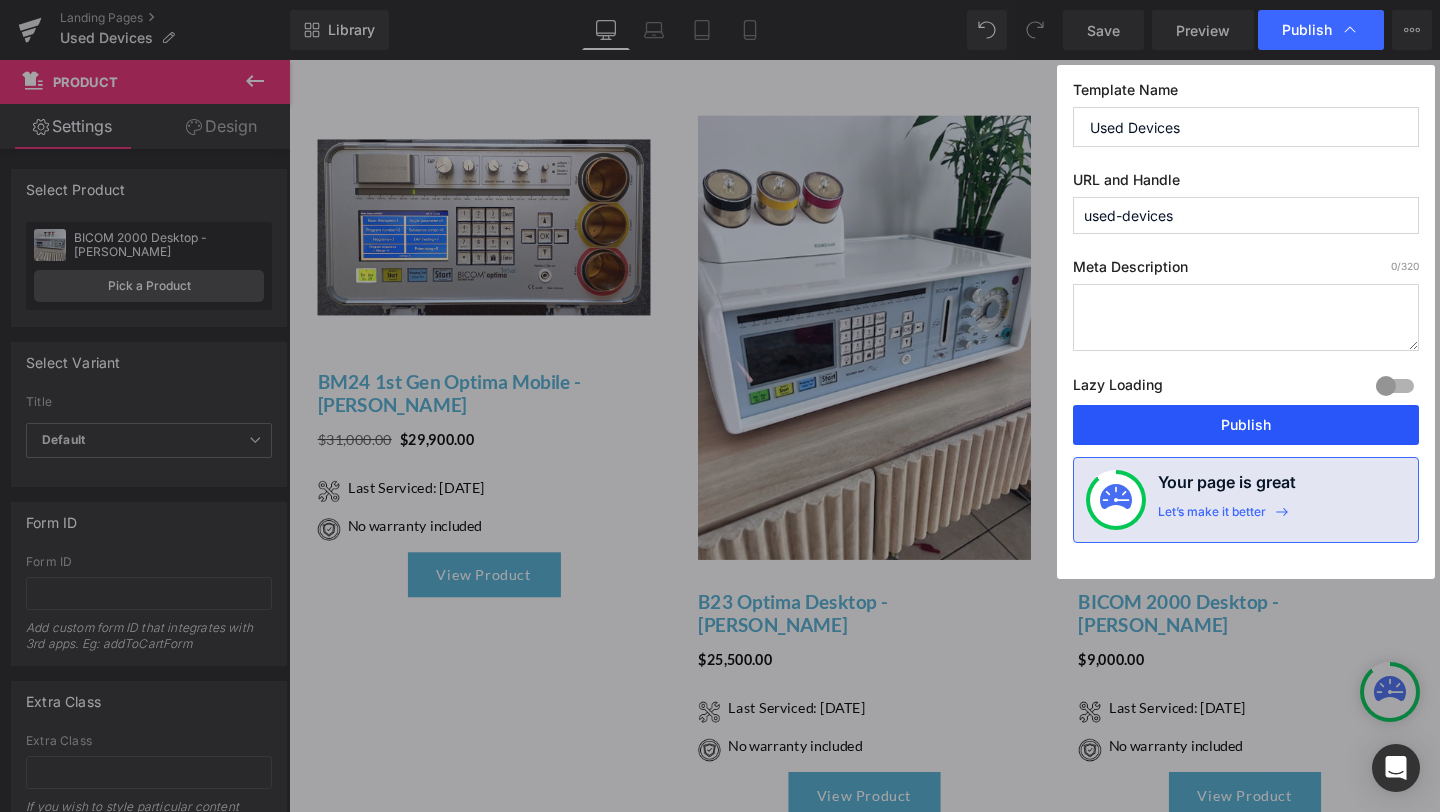 click on "Publish" at bounding box center [1246, 425] 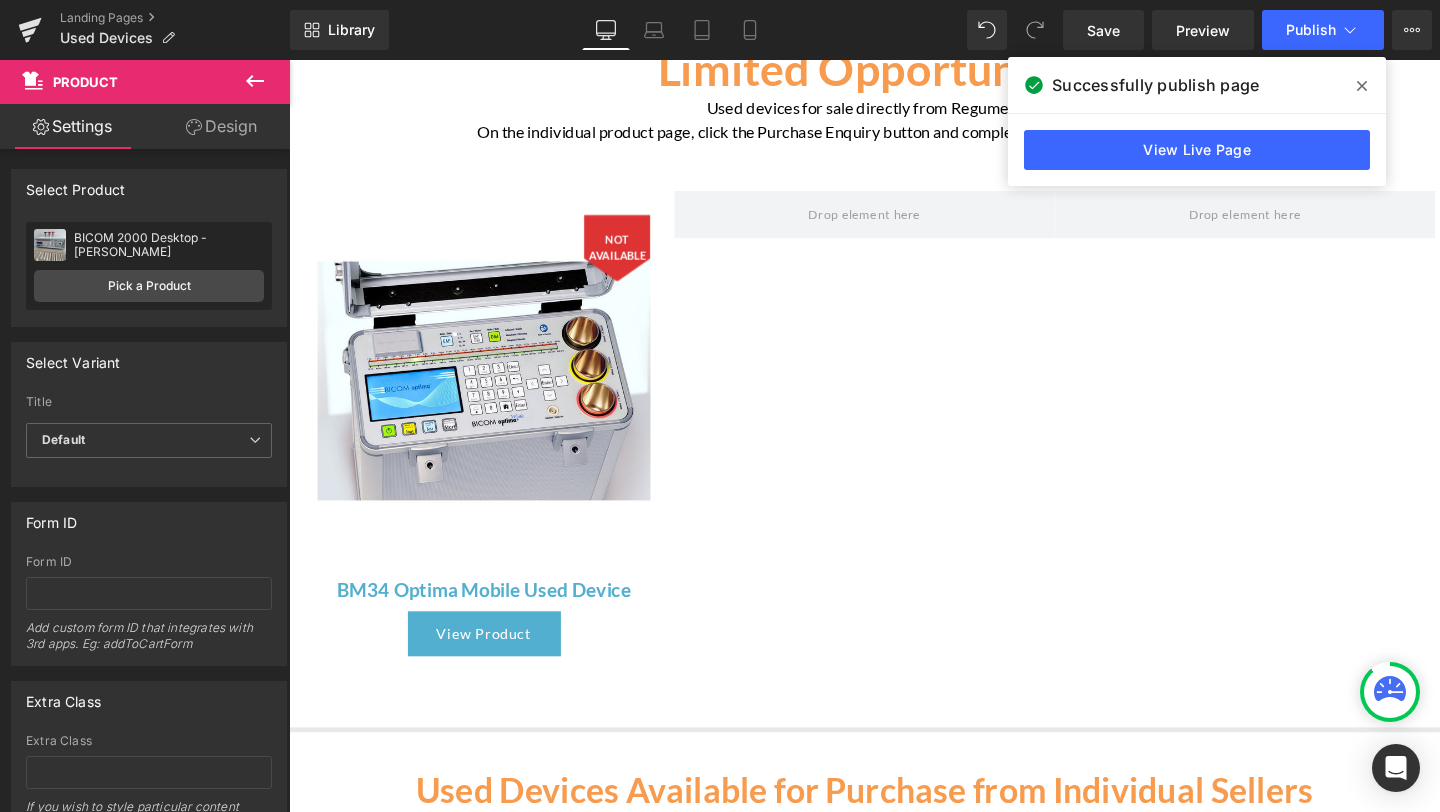 scroll, scrollTop: 0, scrollLeft: 0, axis: both 